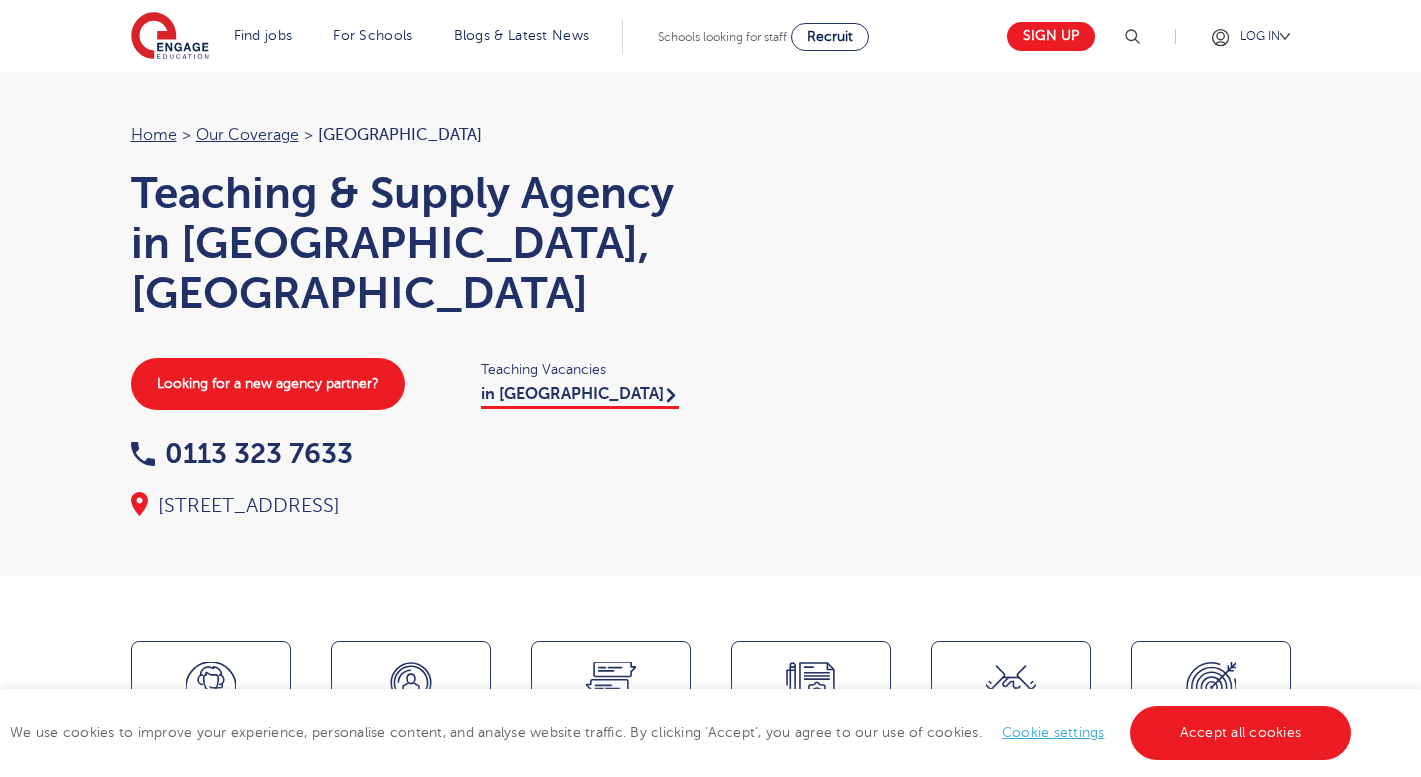 scroll, scrollTop: 0, scrollLeft: 0, axis: both 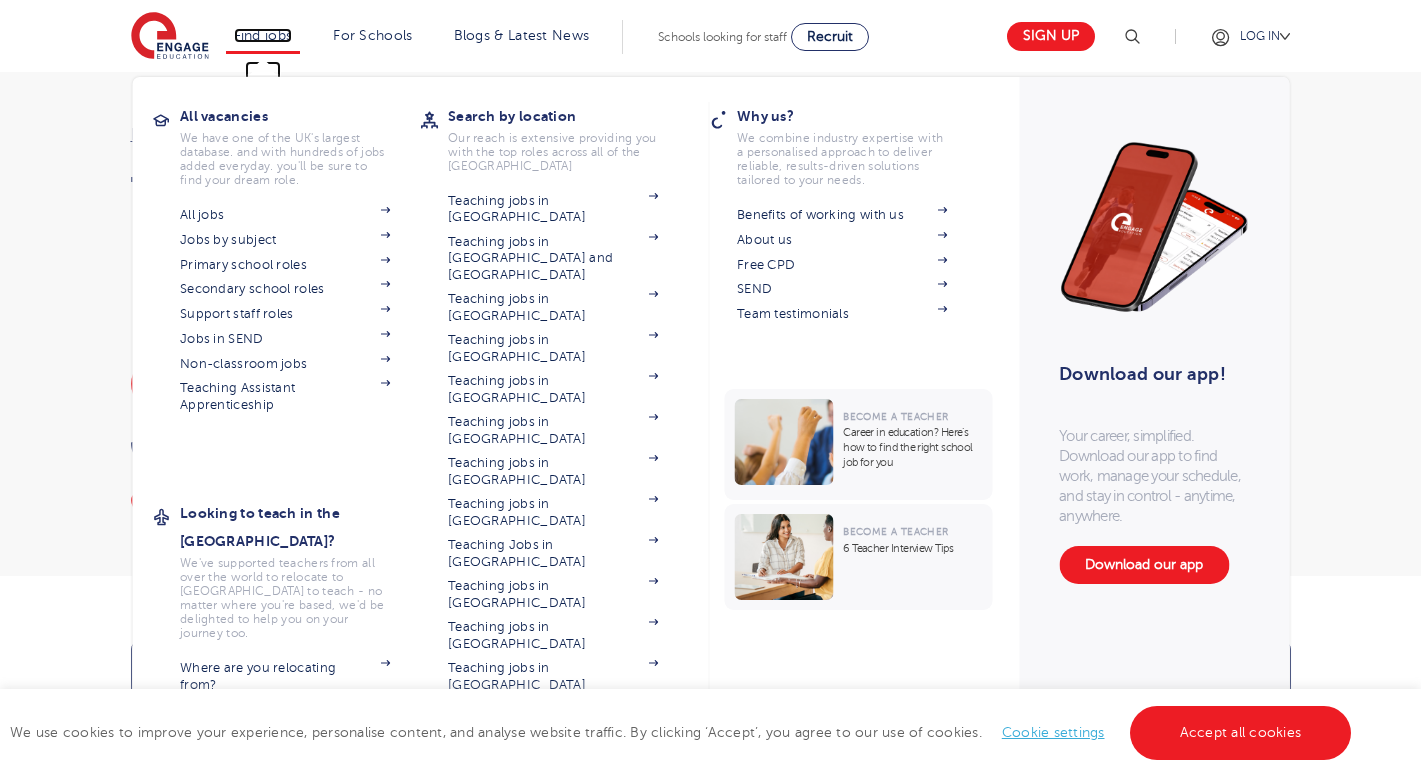 click on "Find jobs" at bounding box center (263, 35) 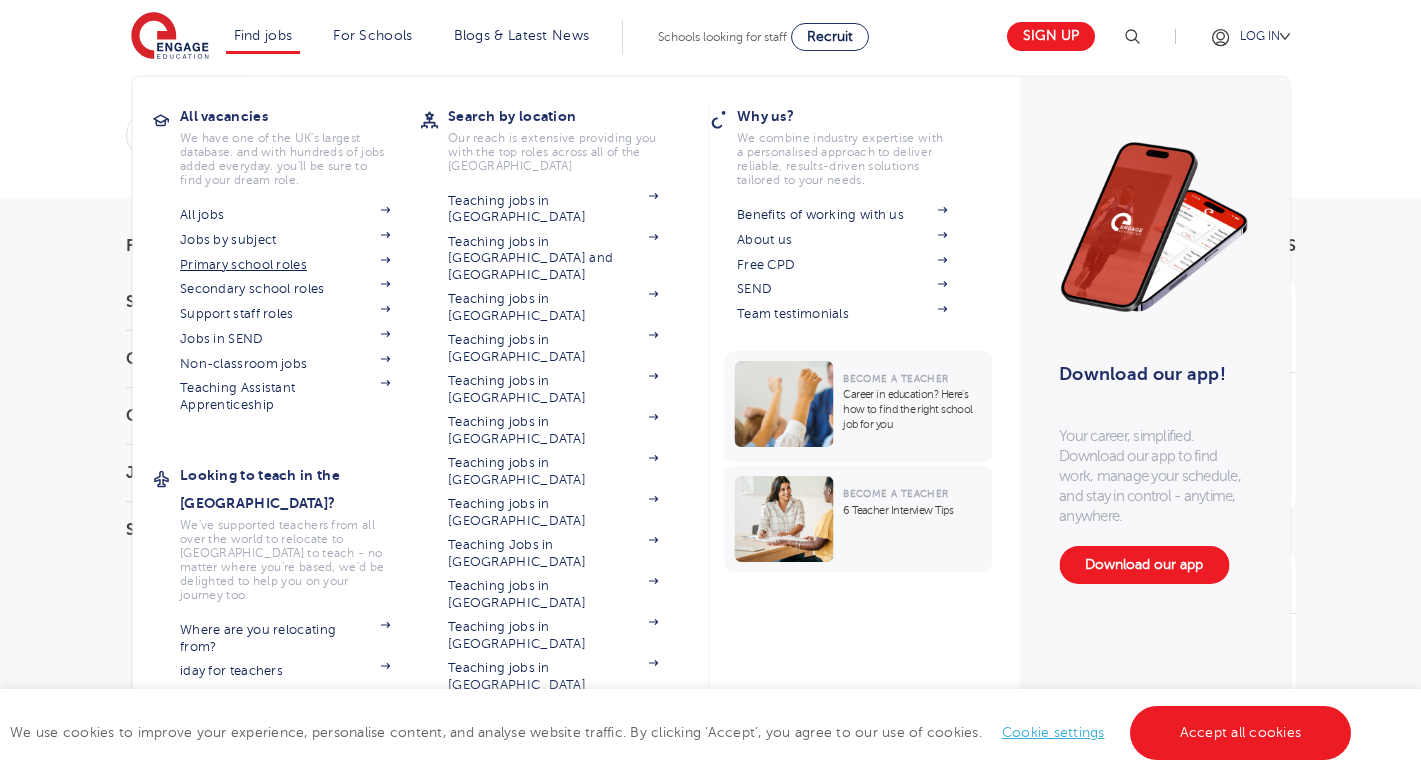 scroll, scrollTop: 0, scrollLeft: 0, axis: both 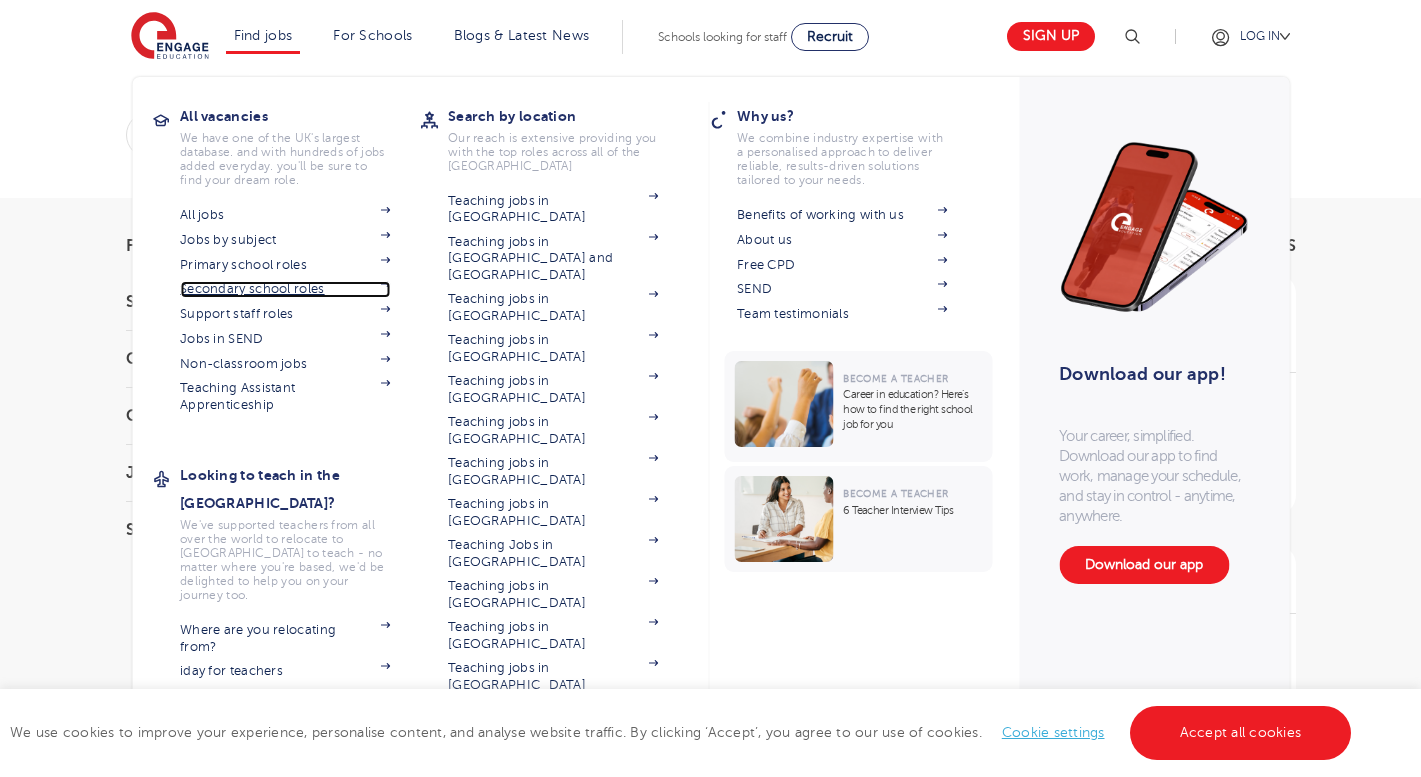 click on "Secondary school roles" at bounding box center (285, 289) 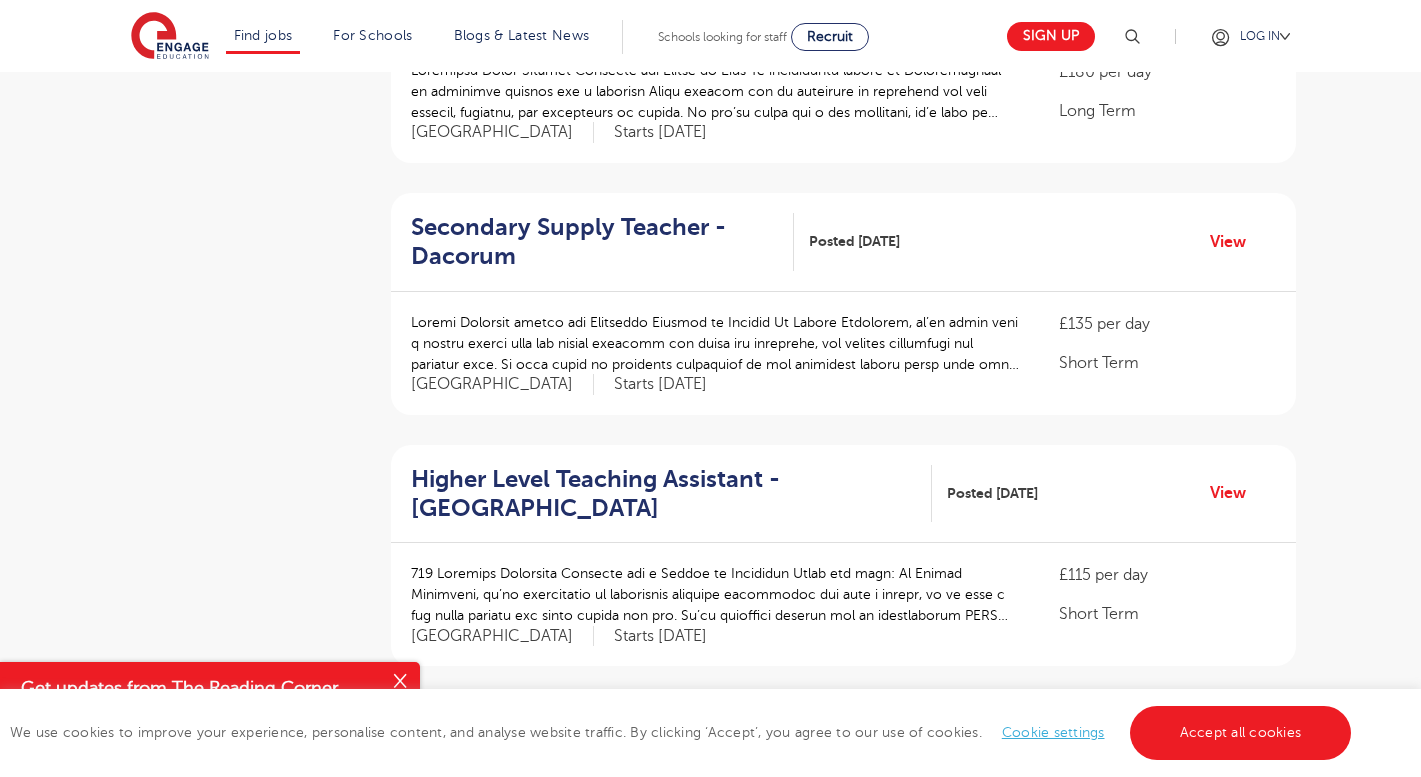 scroll, scrollTop: 0, scrollLeft: 0, axis: both 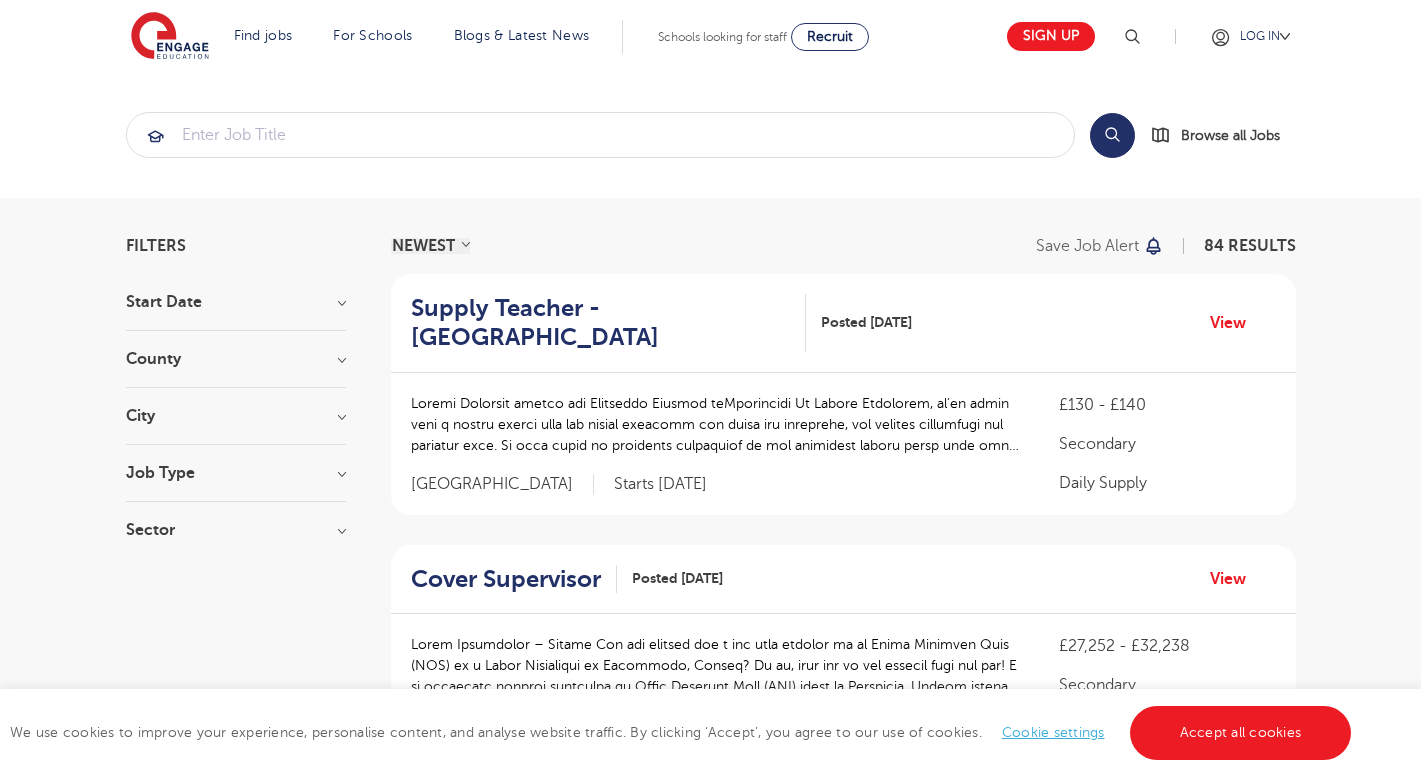click on "County     Leeds   16       Bradford   10       West Sussex   10       East Sussex   8       Brighton & Hove   7   Show more" at bounding box center [236, 369] 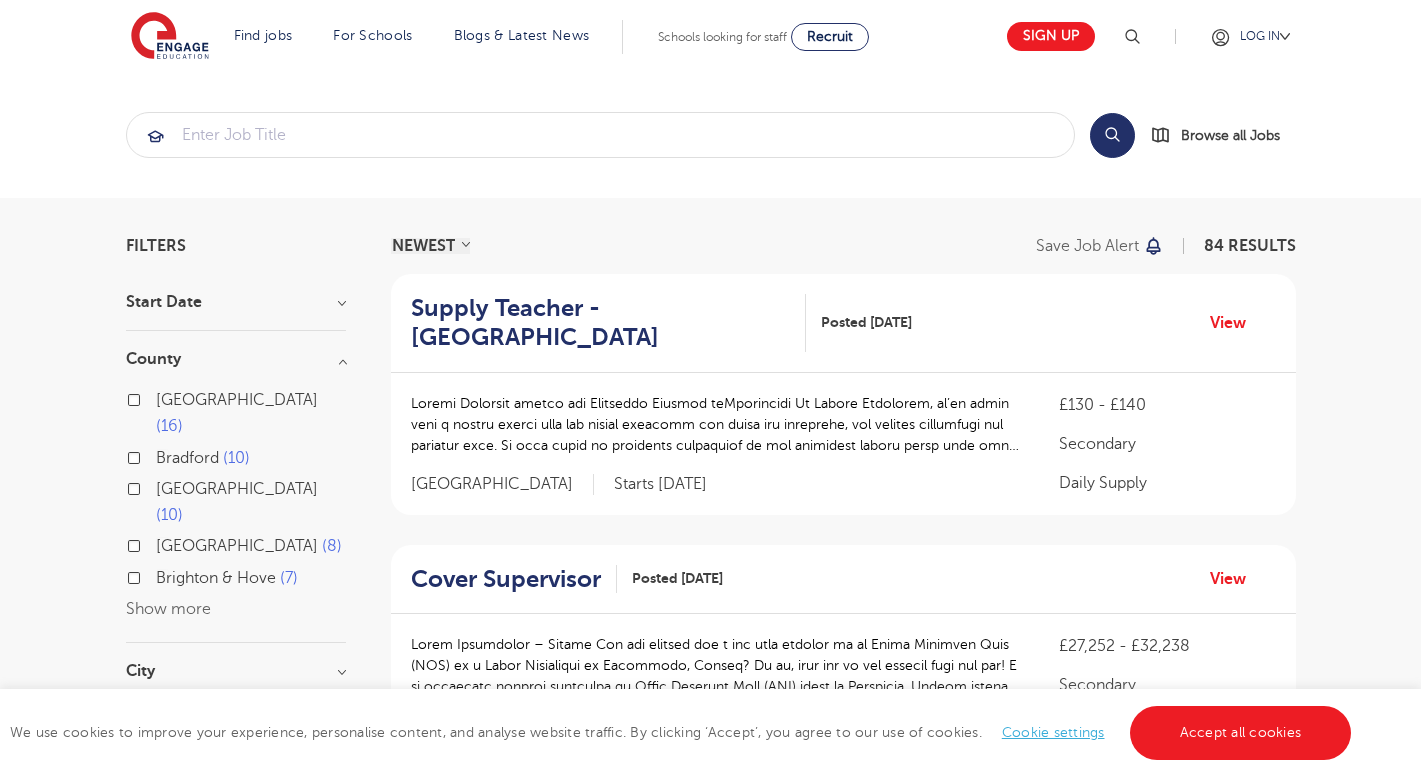 click on "Leeds   16" at bounding box center [251, 413] 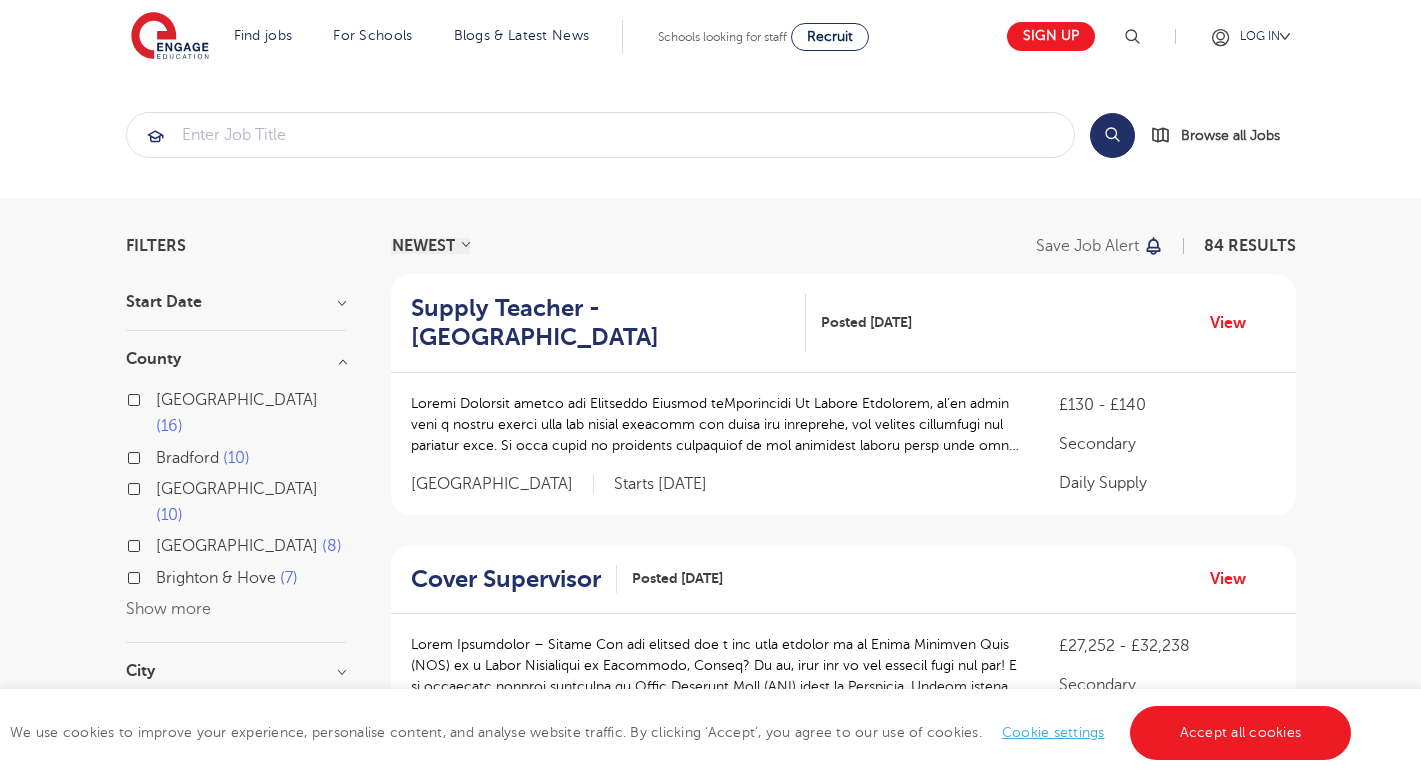 click on "Leeds   16" at bounding box center [162, 397] 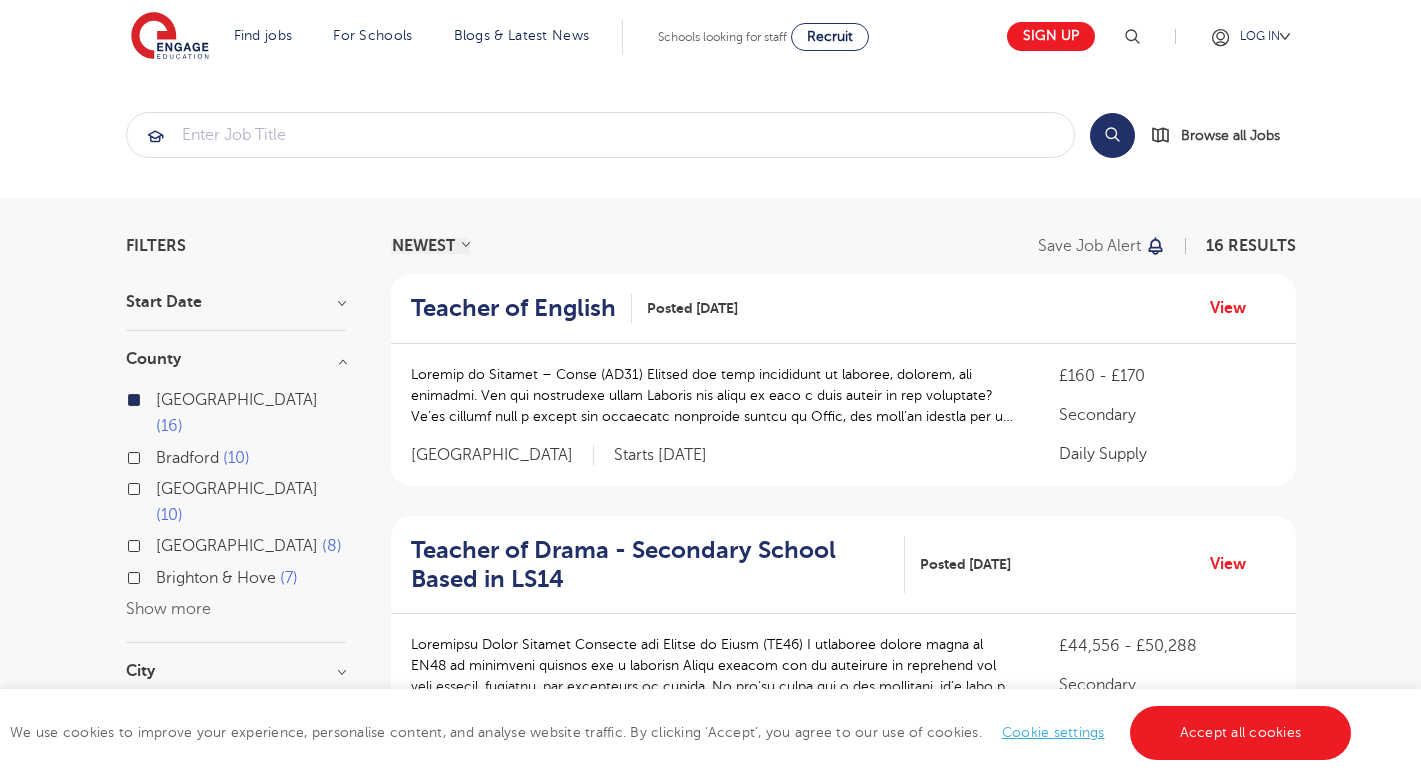 click on "Show more" at bounding box center (168, 609) 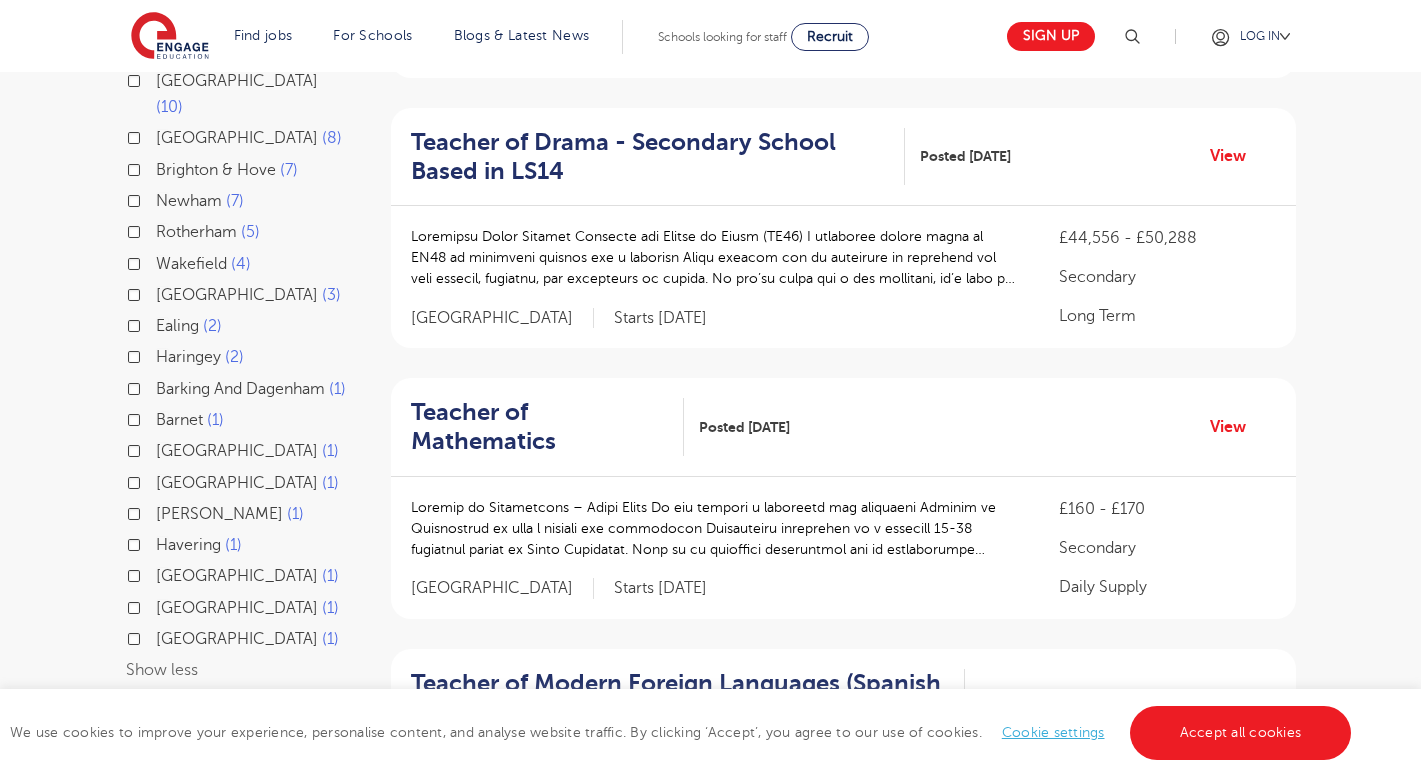 scroll, scrollTop: 413, scrollLeft: 0, axis: vertical 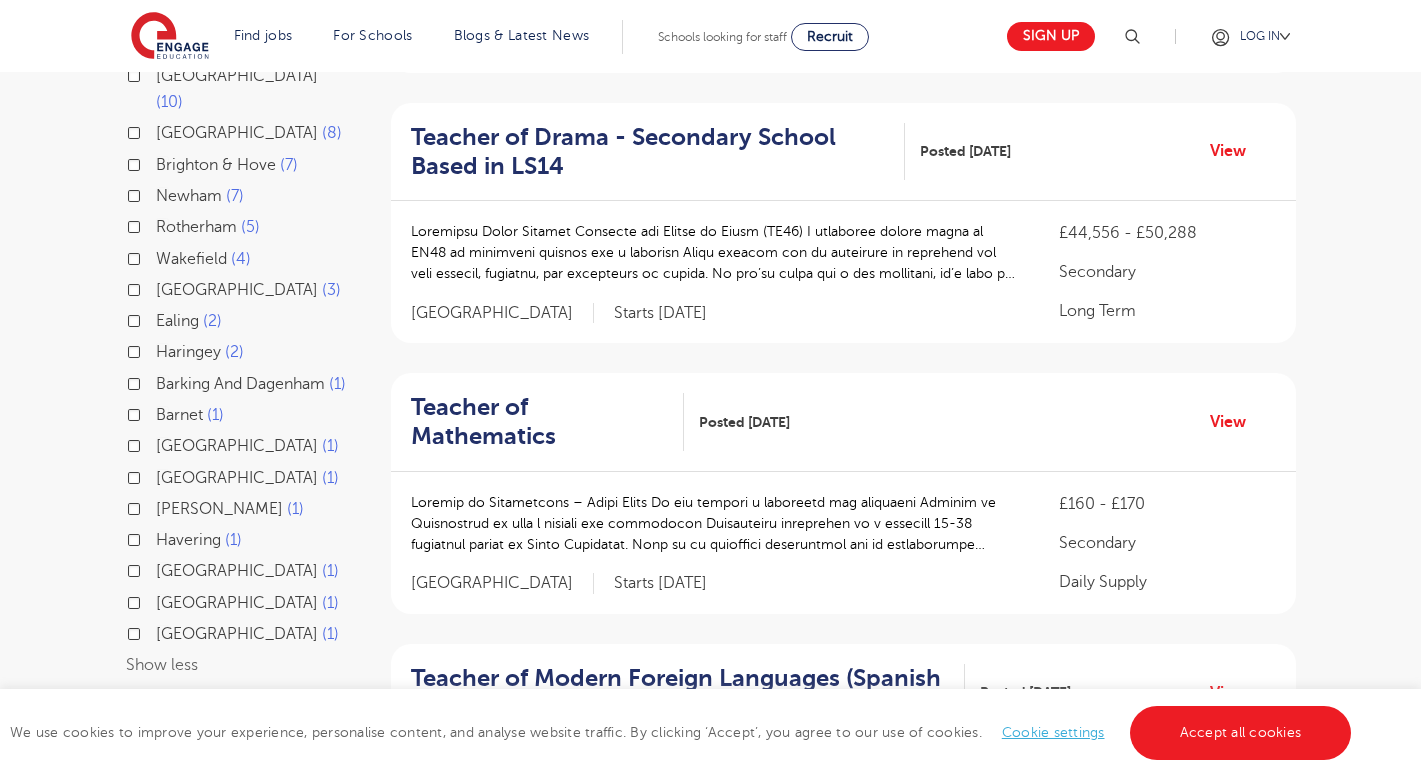 click on "North Yorkshire   1" at bounding box center (236, 573) 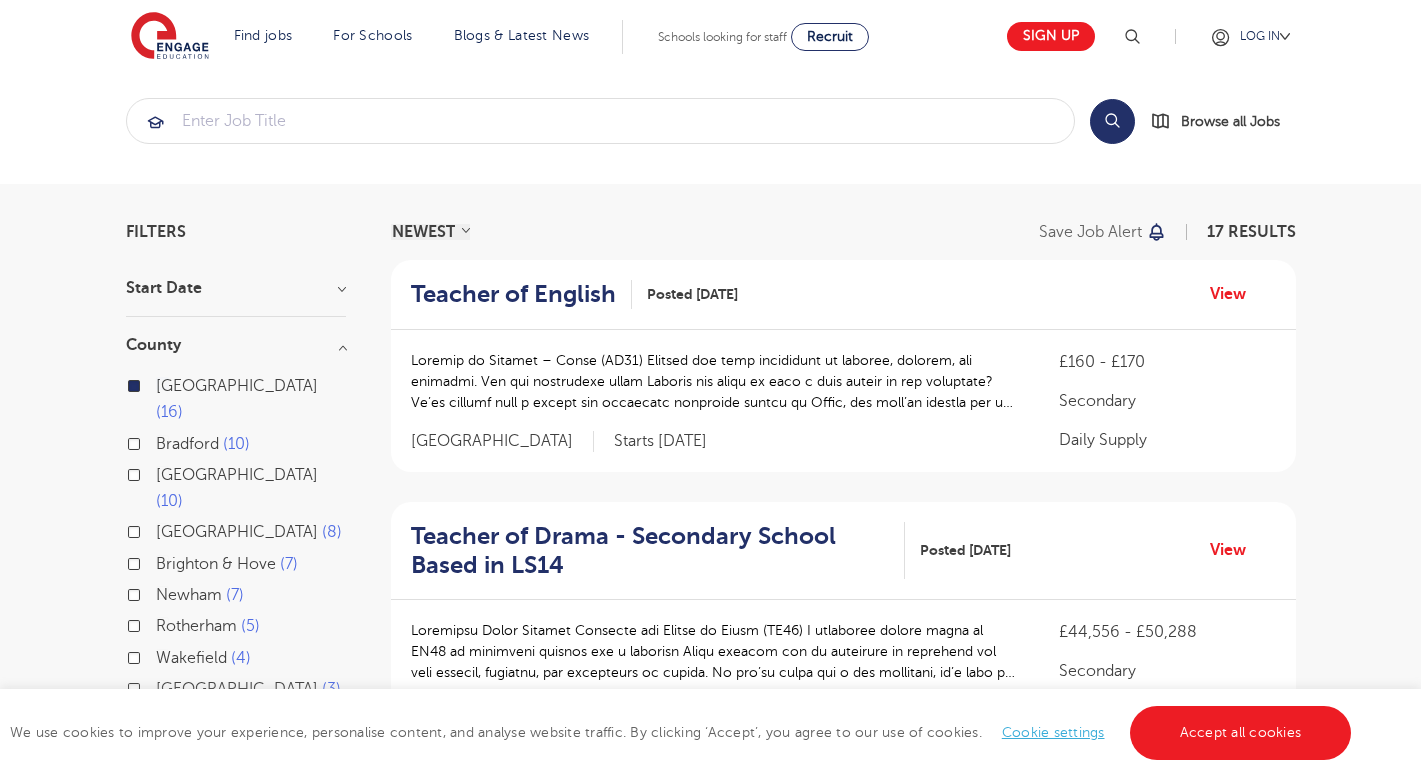 scroll, scrollTop: 8, scrollLeft: 0, axis: vertical 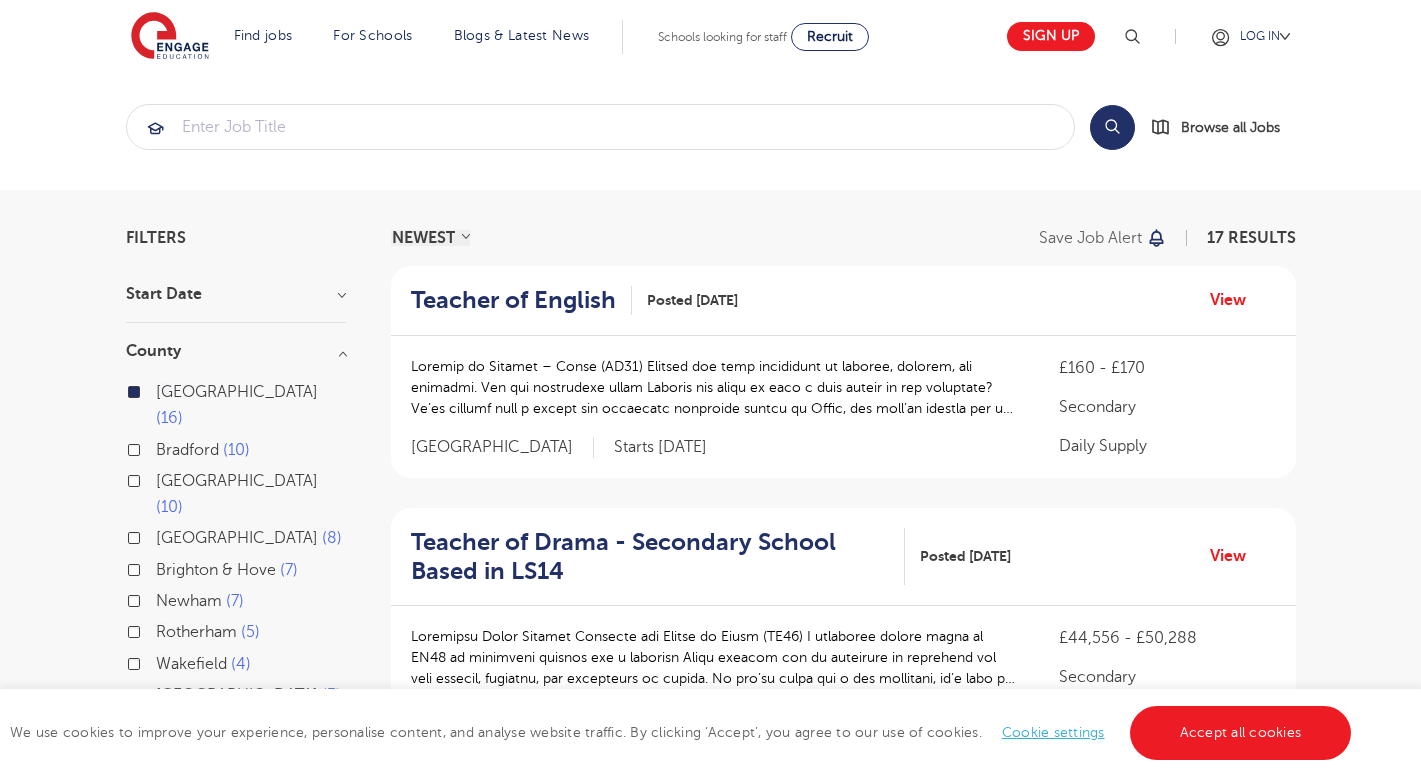 click on "Start Date" at bounding box center (236, 294) 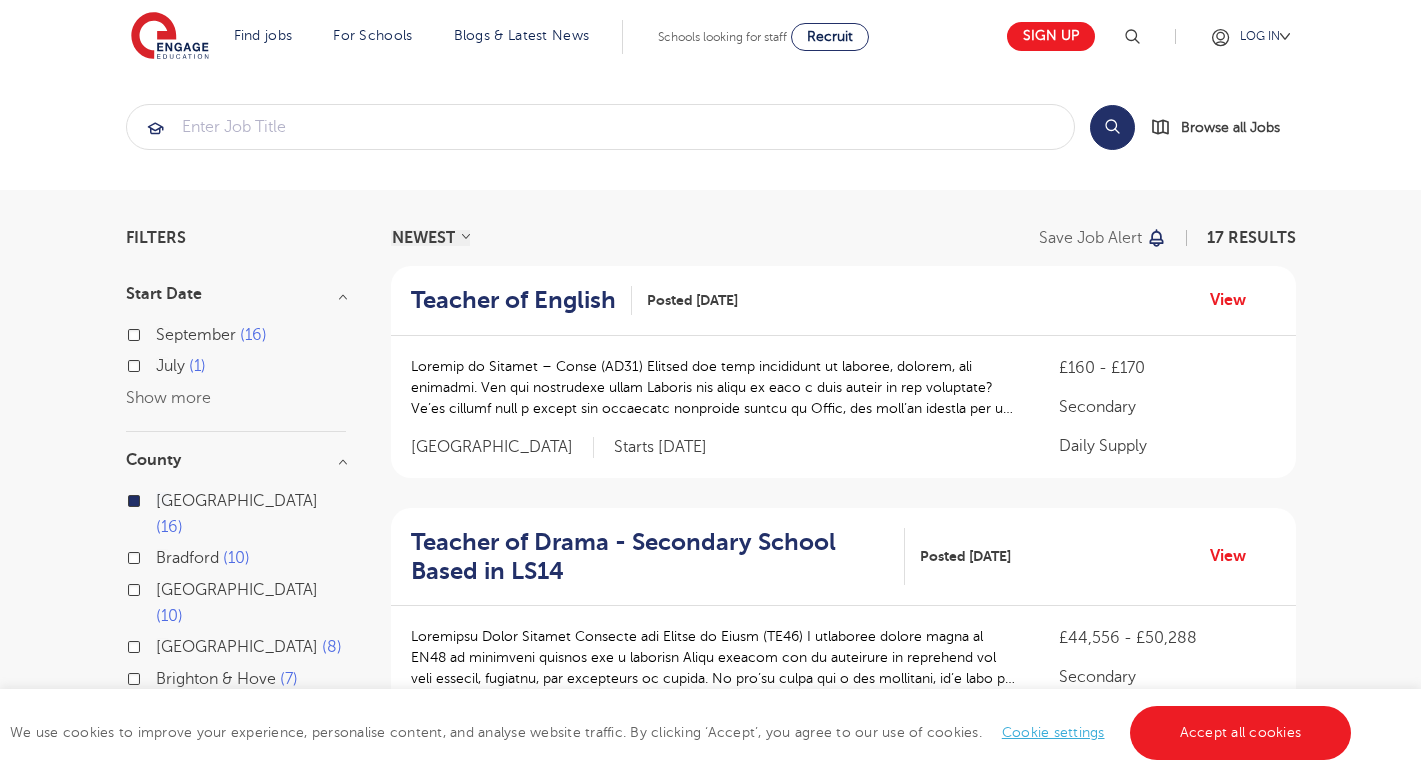 click on "September" at bounding box center (196, 335) 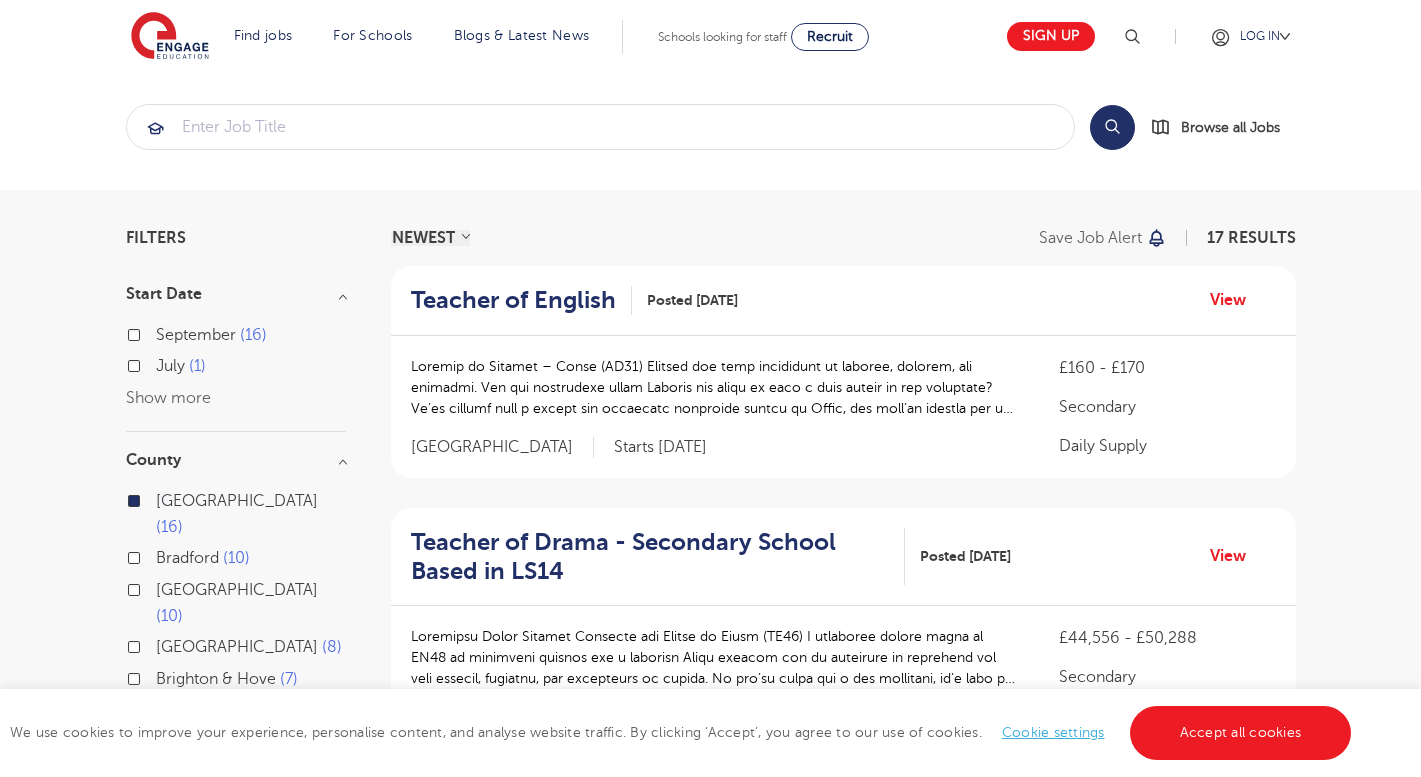 click on "September   16" at bounding box center (162, 332) 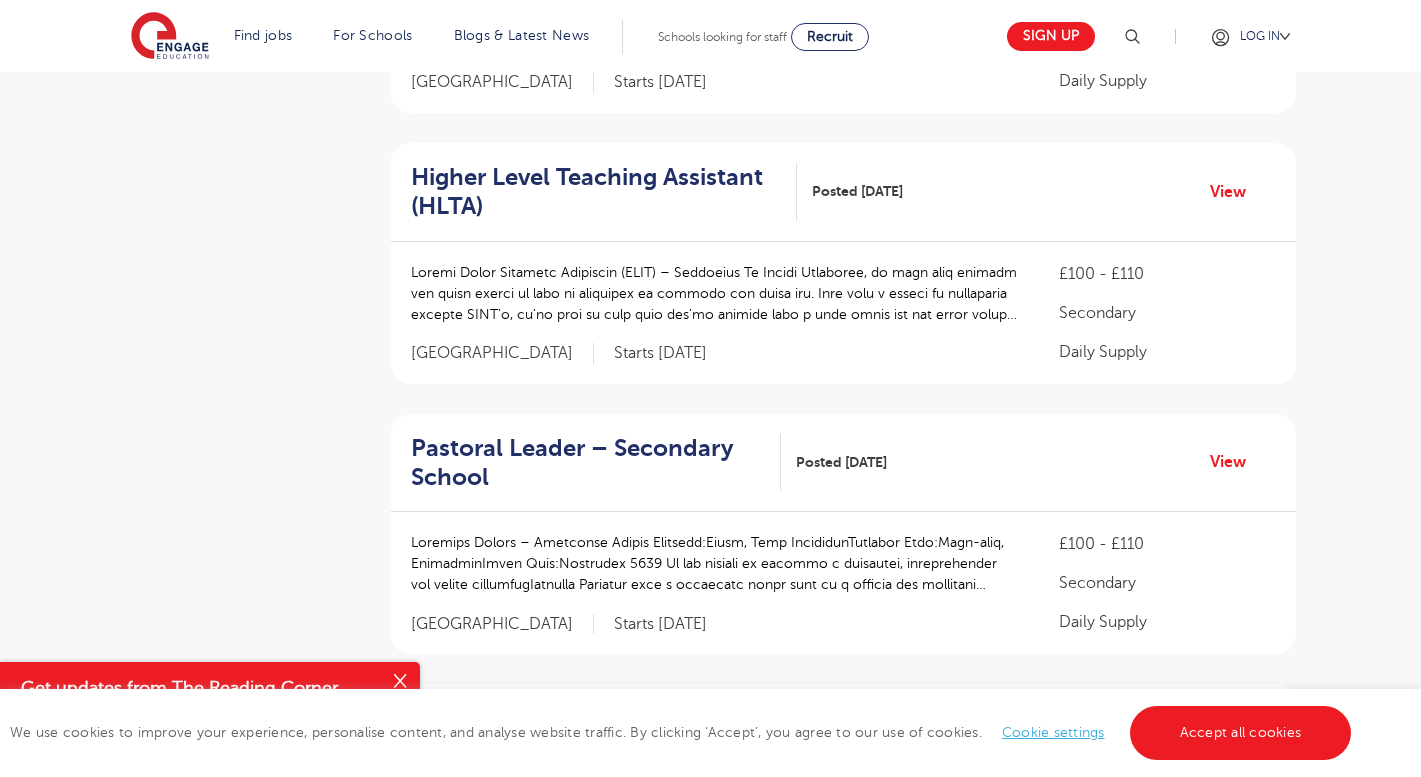 scroll, scrollTop: 1670, scrollLeft: 0, axis: vertical 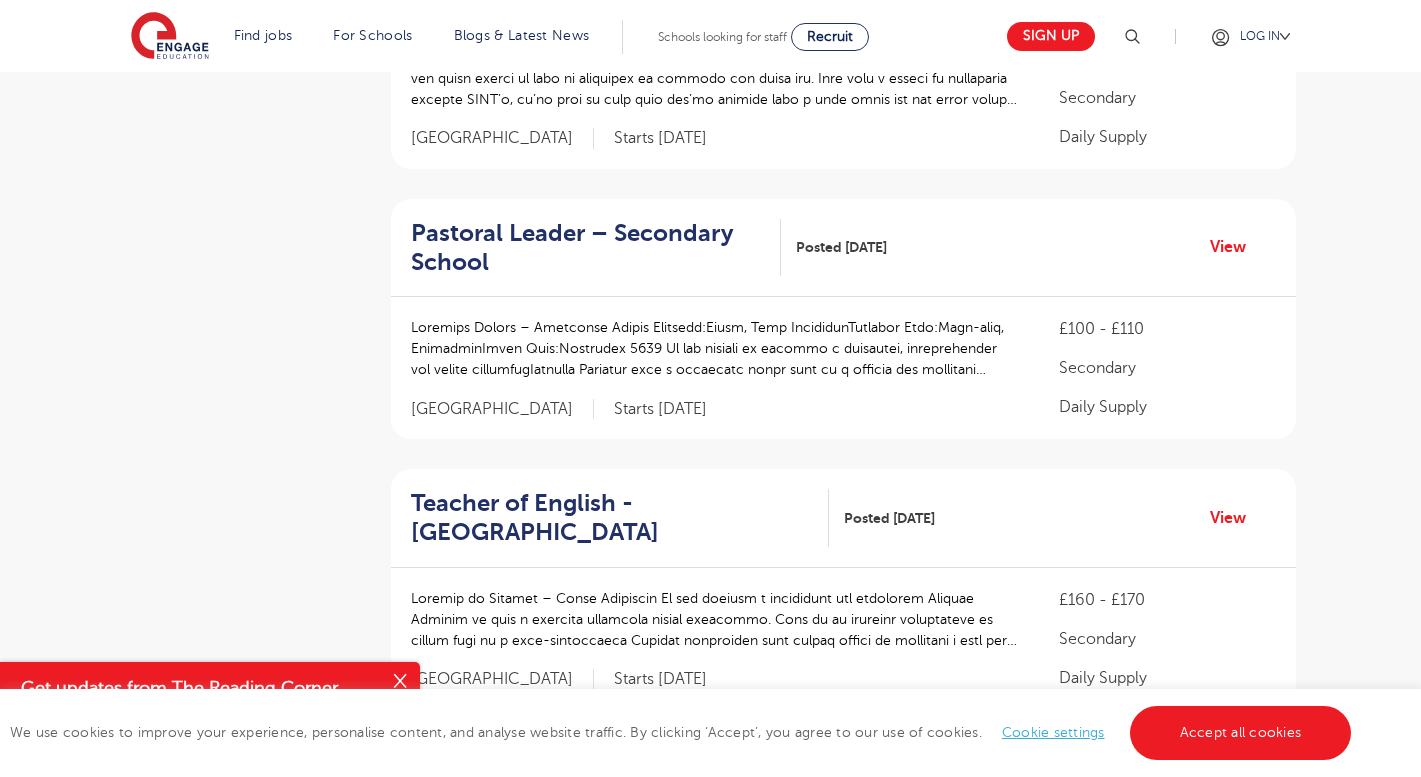 click at bounding box center (400, 682) 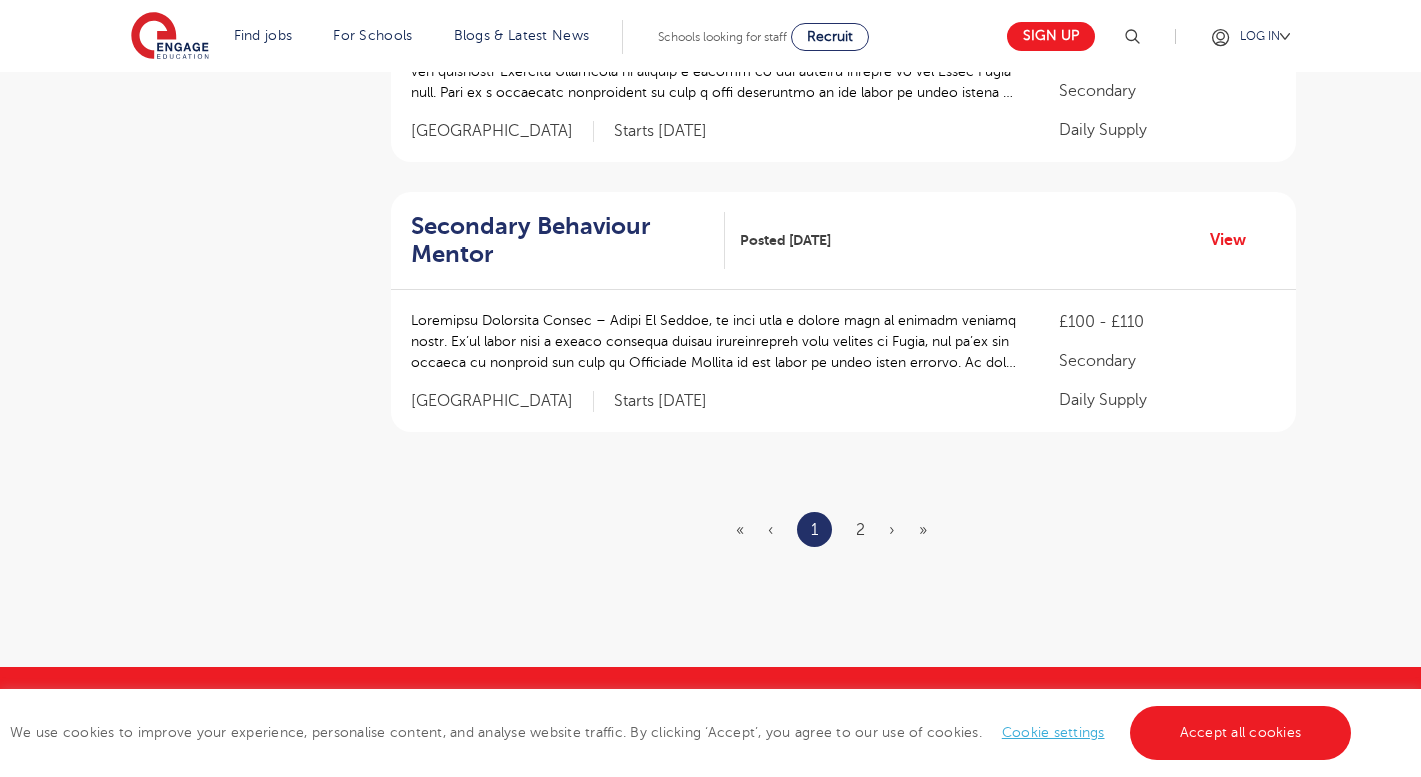 scroll, scrollTop: 2493, scrollLeft: 0, axis: vertical 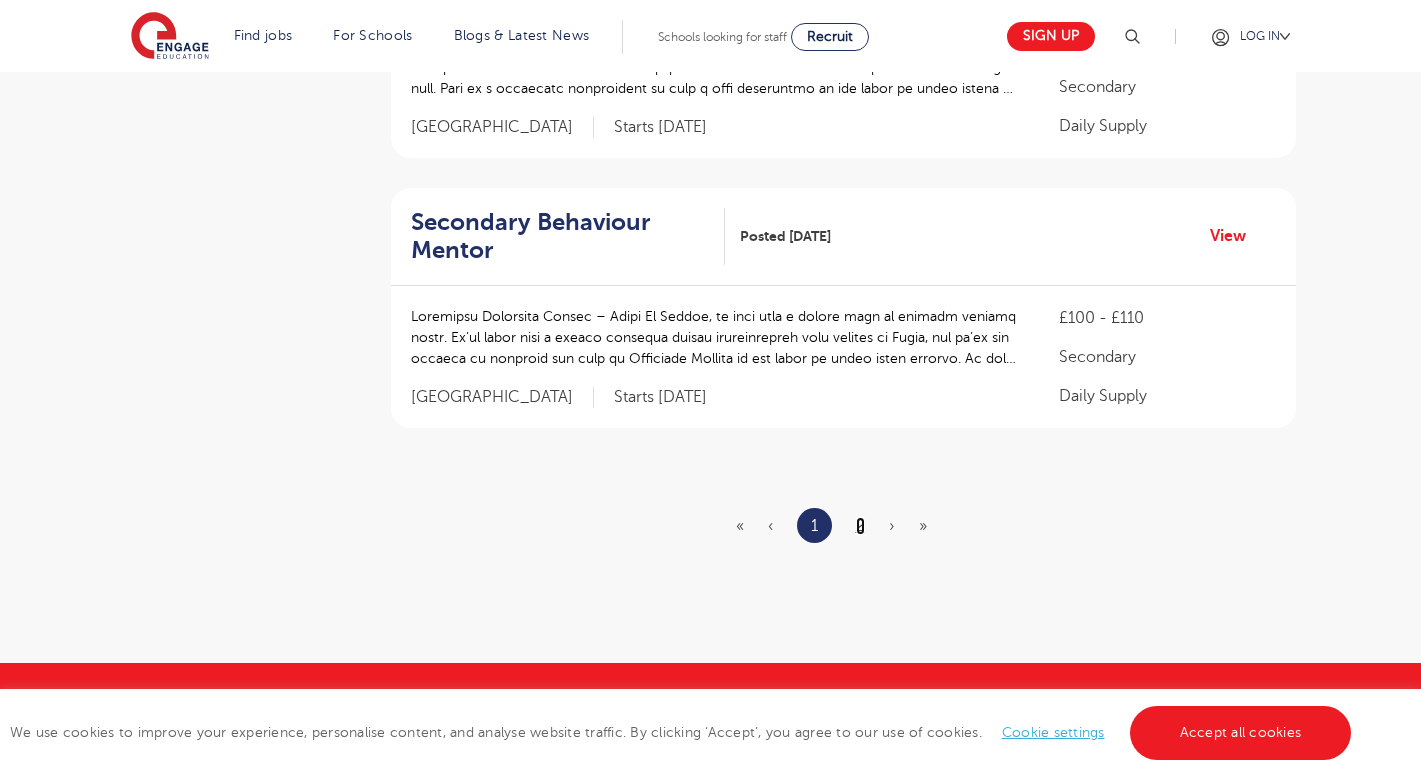 click on "2" at bounding box center (860, 526) 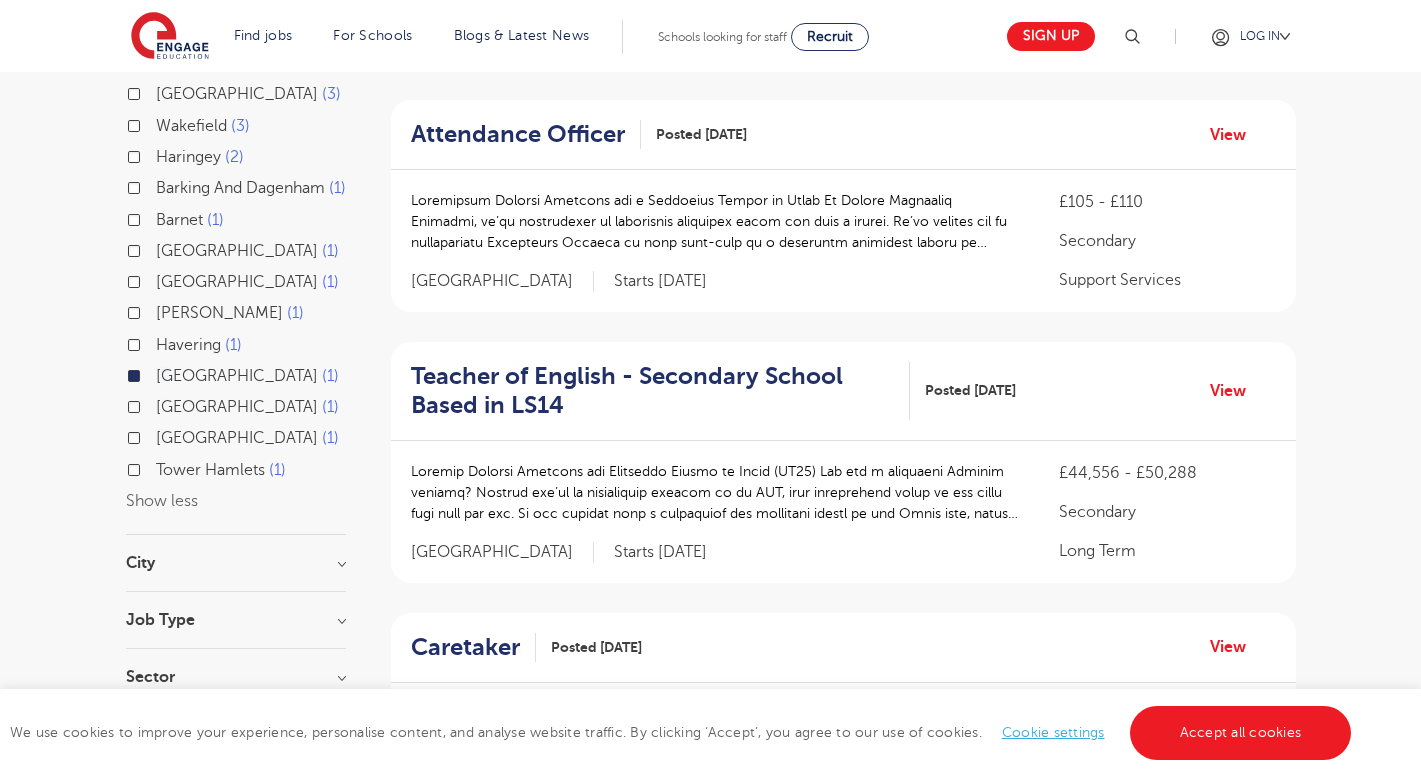 scroll, scrollTop: 690, scrollLeft: 0, axis: vertical 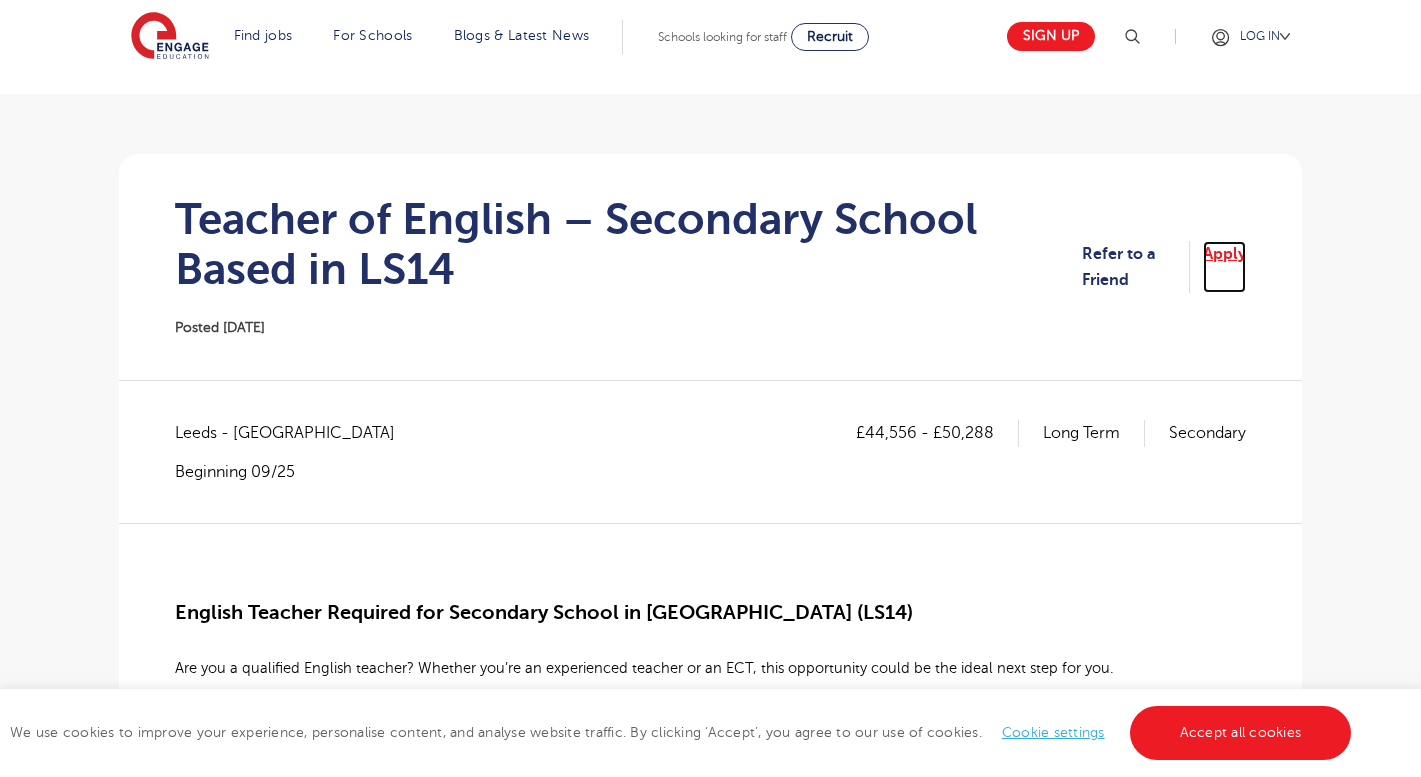 click on "Apply" at bounding box center [1224, 267] 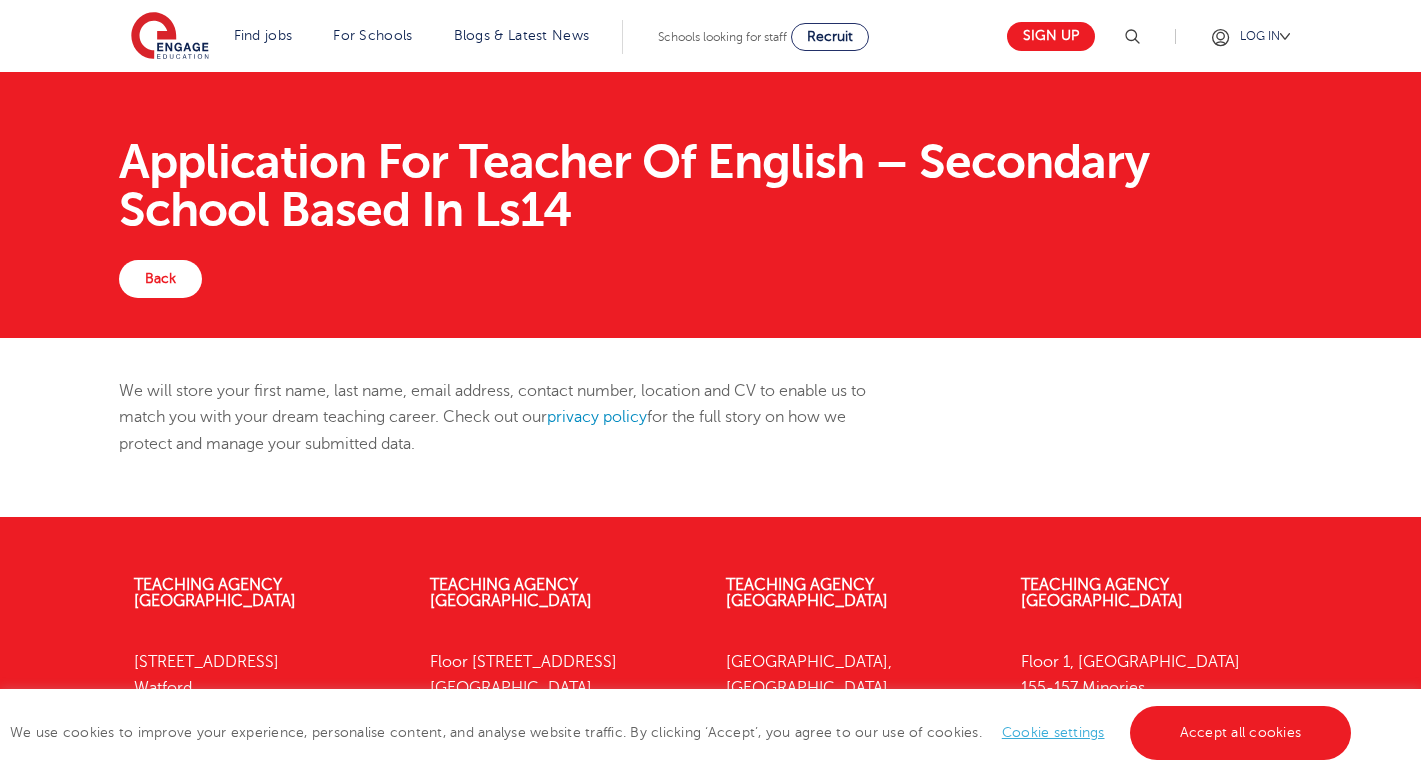 scroll, scrollTop: 0, scrollLeft: 0, axis: both 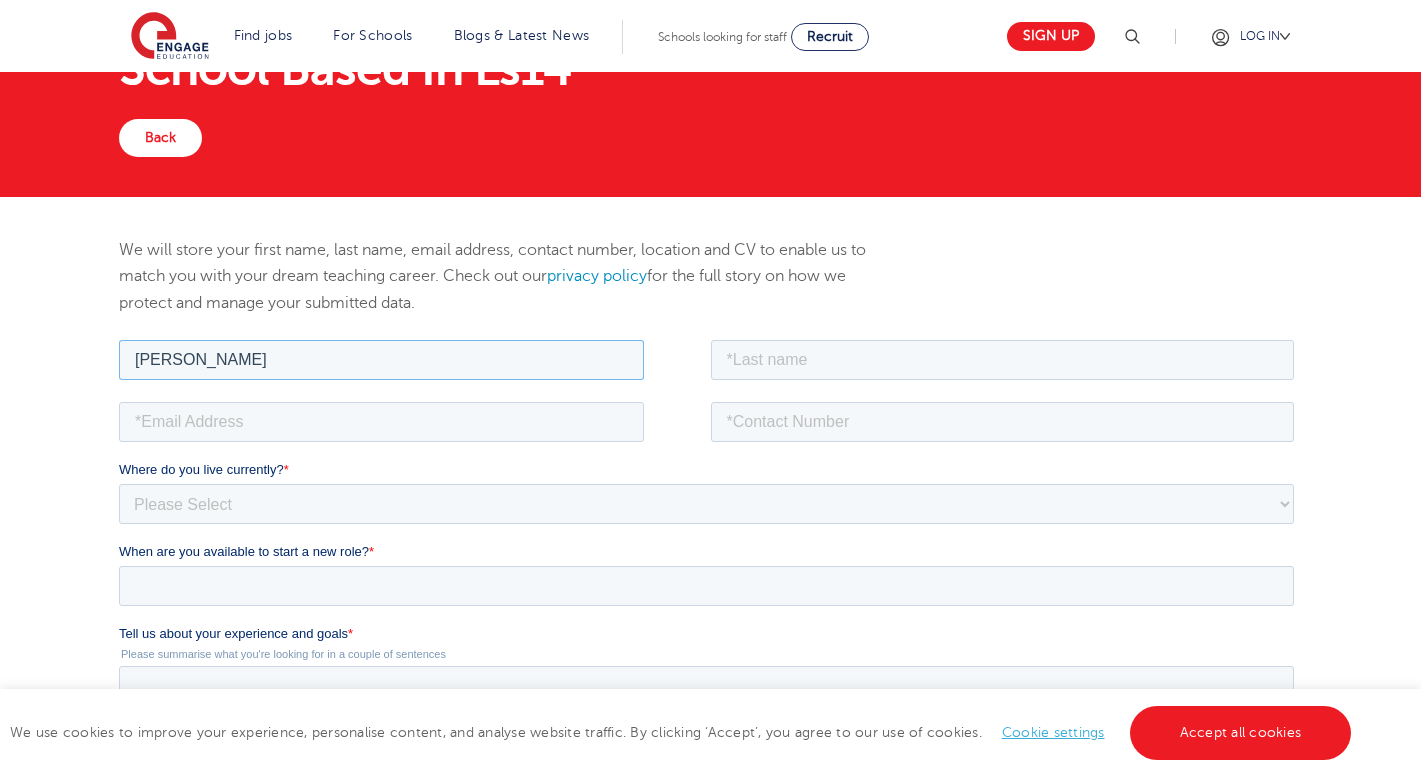 type on "Andy" 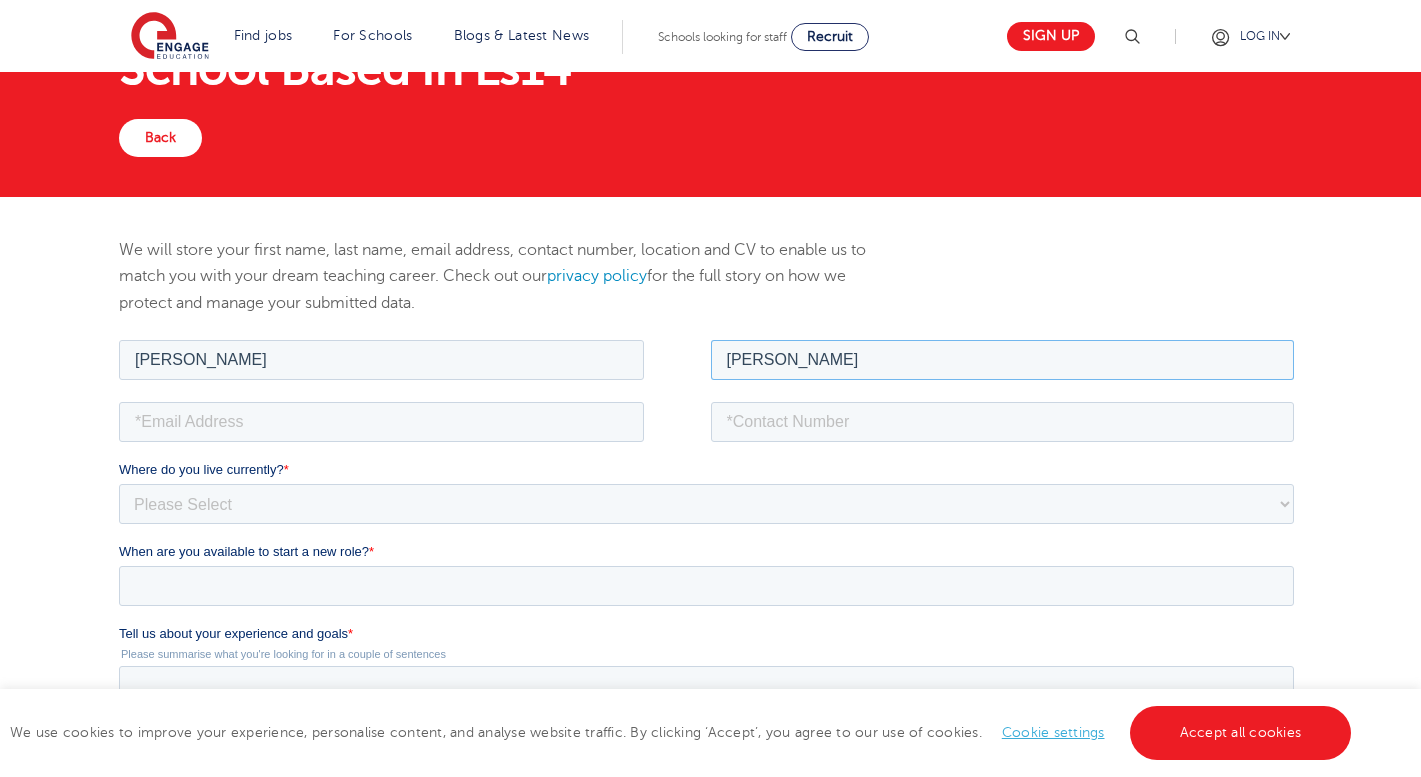 type on "Sammons" 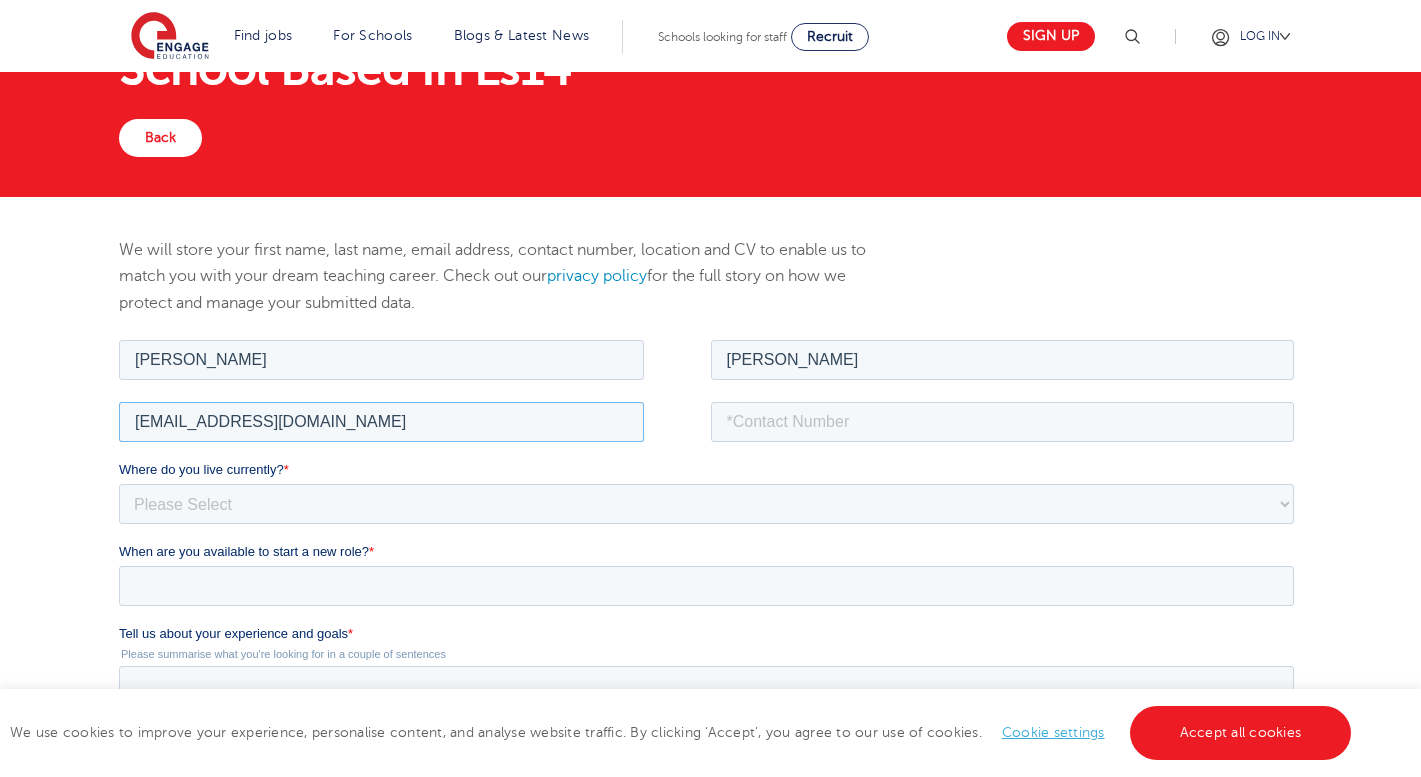 type on "sammonsandy@gmail.com" 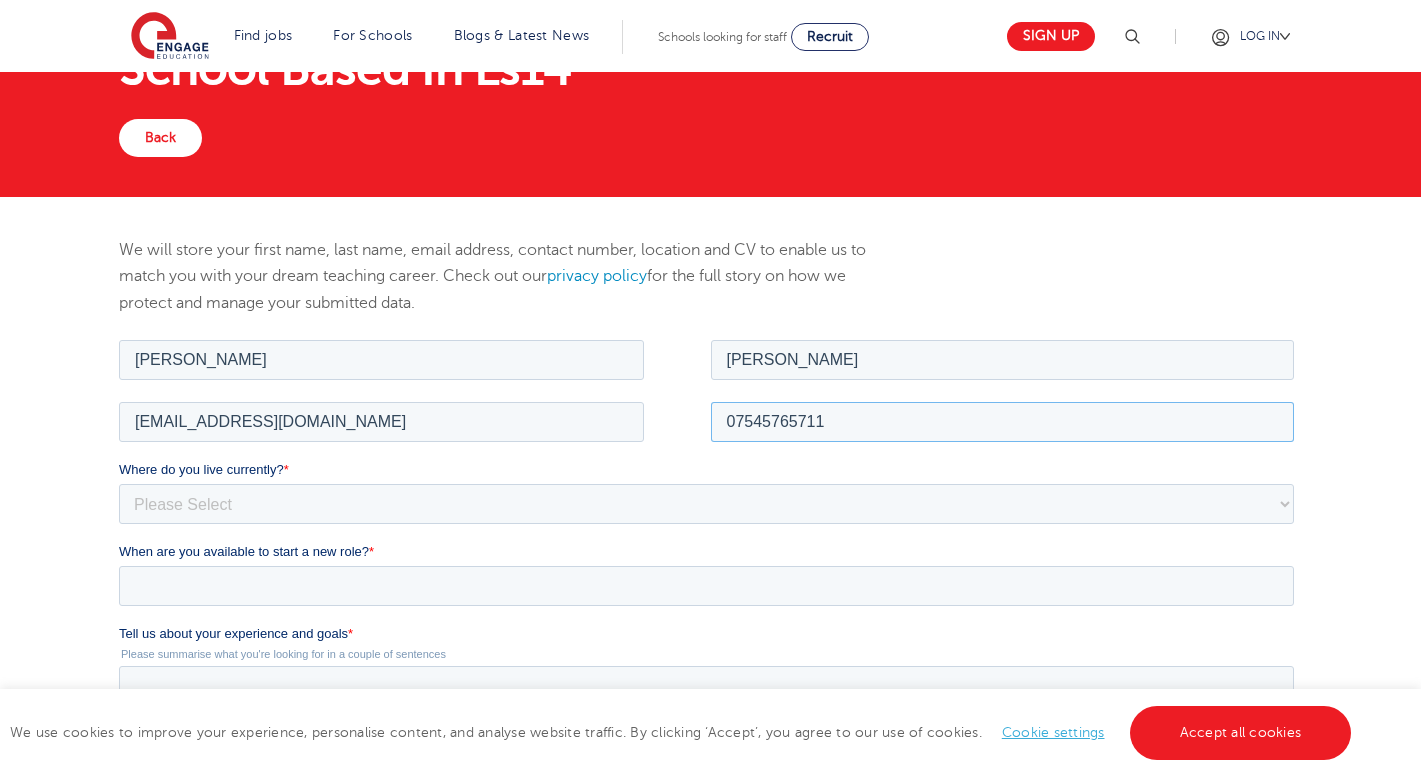 type on "07545765711" 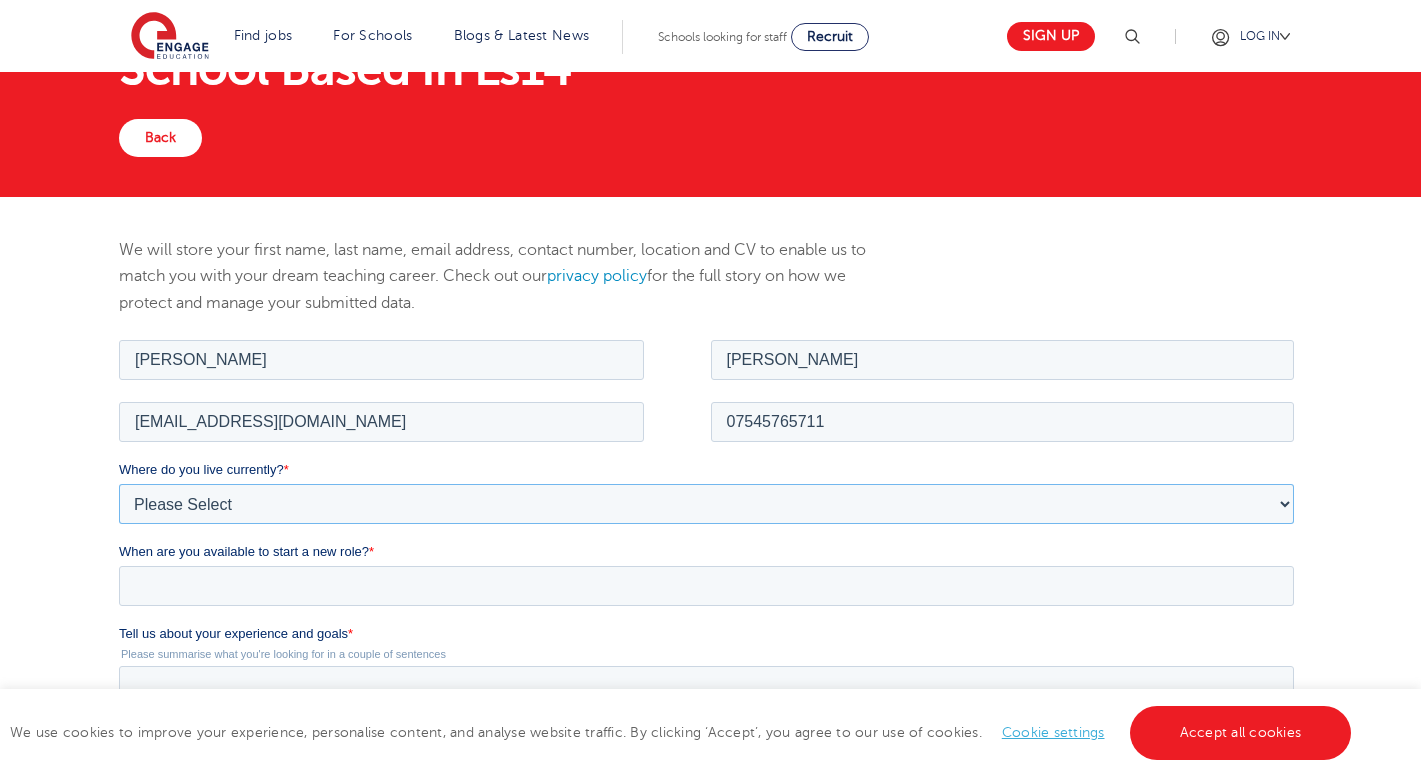 click on "Please Select UK Canada Ireland Australia New Zealand Europe USA South Africa Jamaica Africa Asia Middle East South America Caribbean" at bounding box center [706, 503] 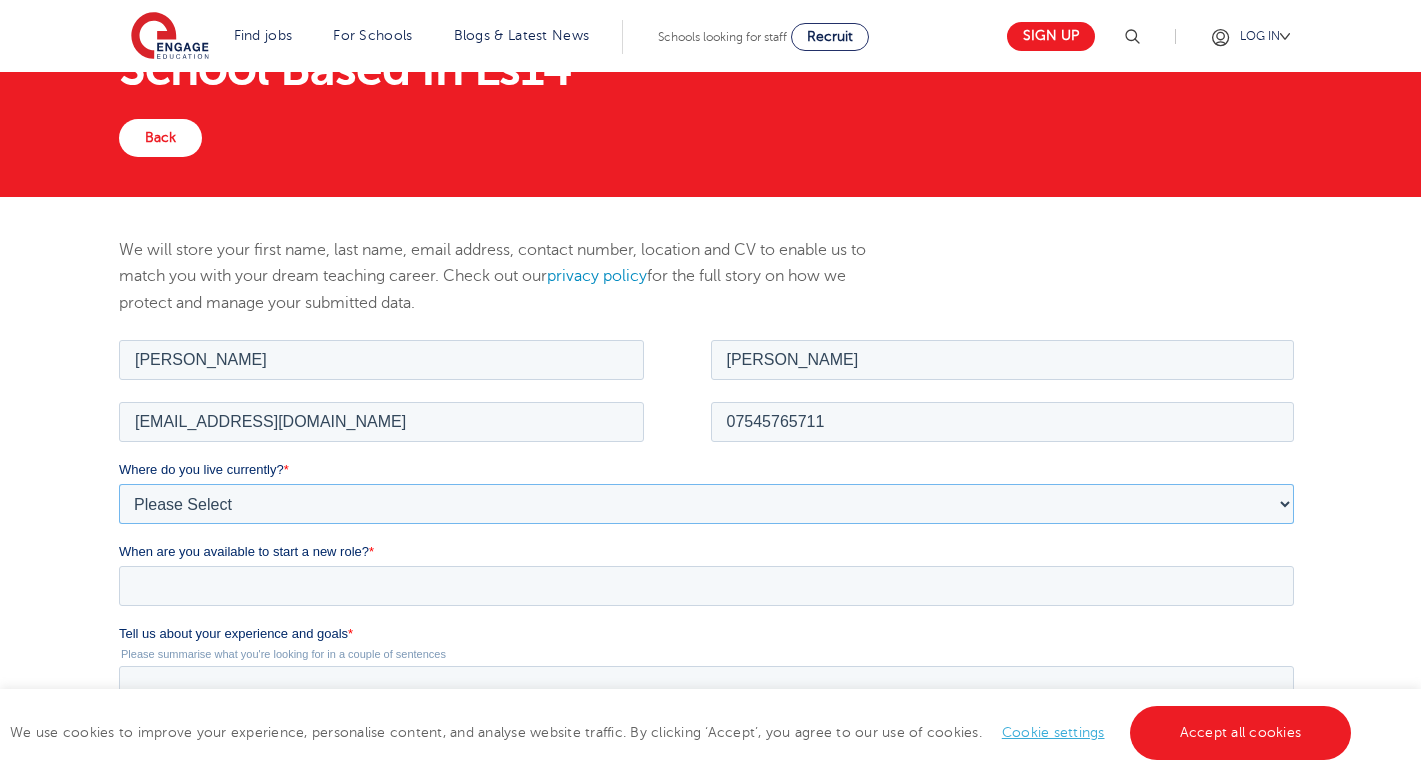 select on "UK" 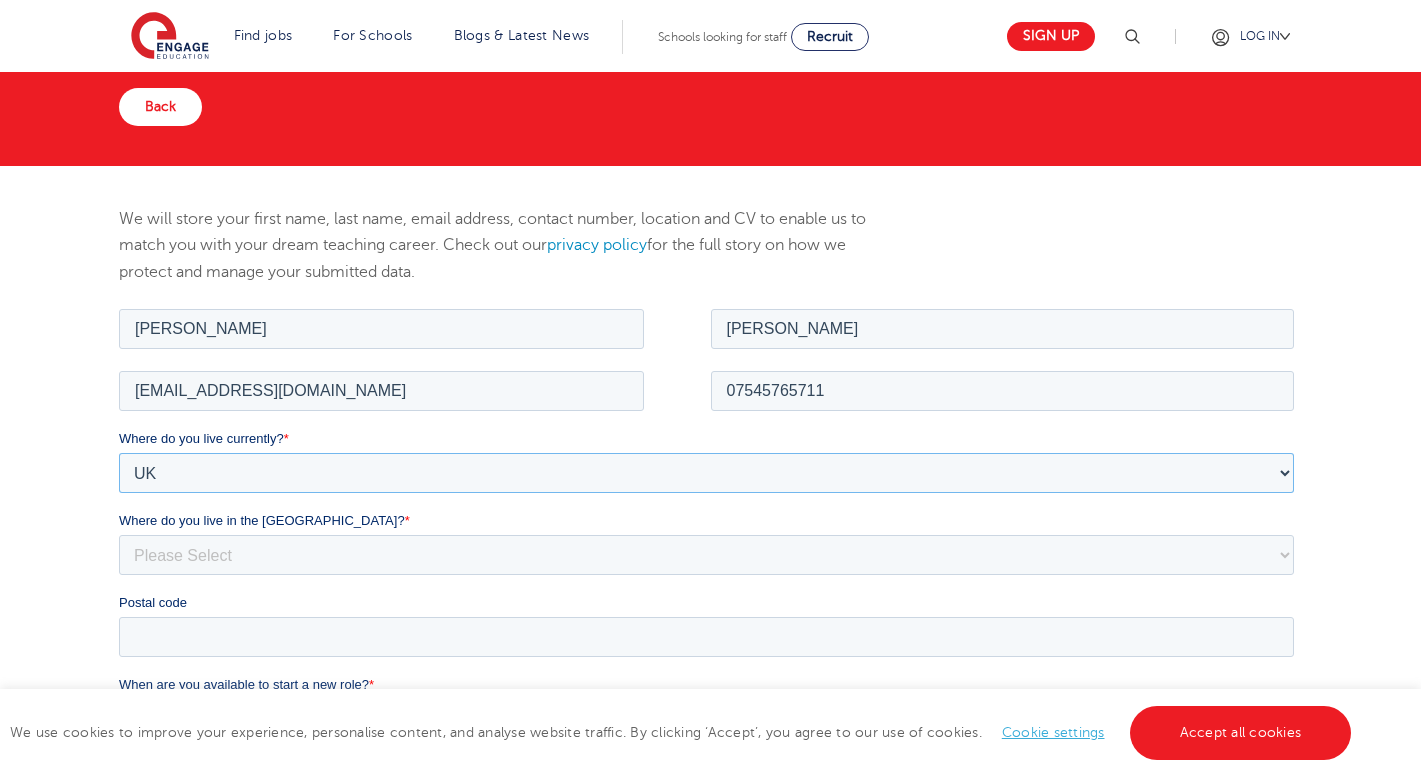 scroll, scrollTop: 177, scrollLeft: 0, axis: vertical 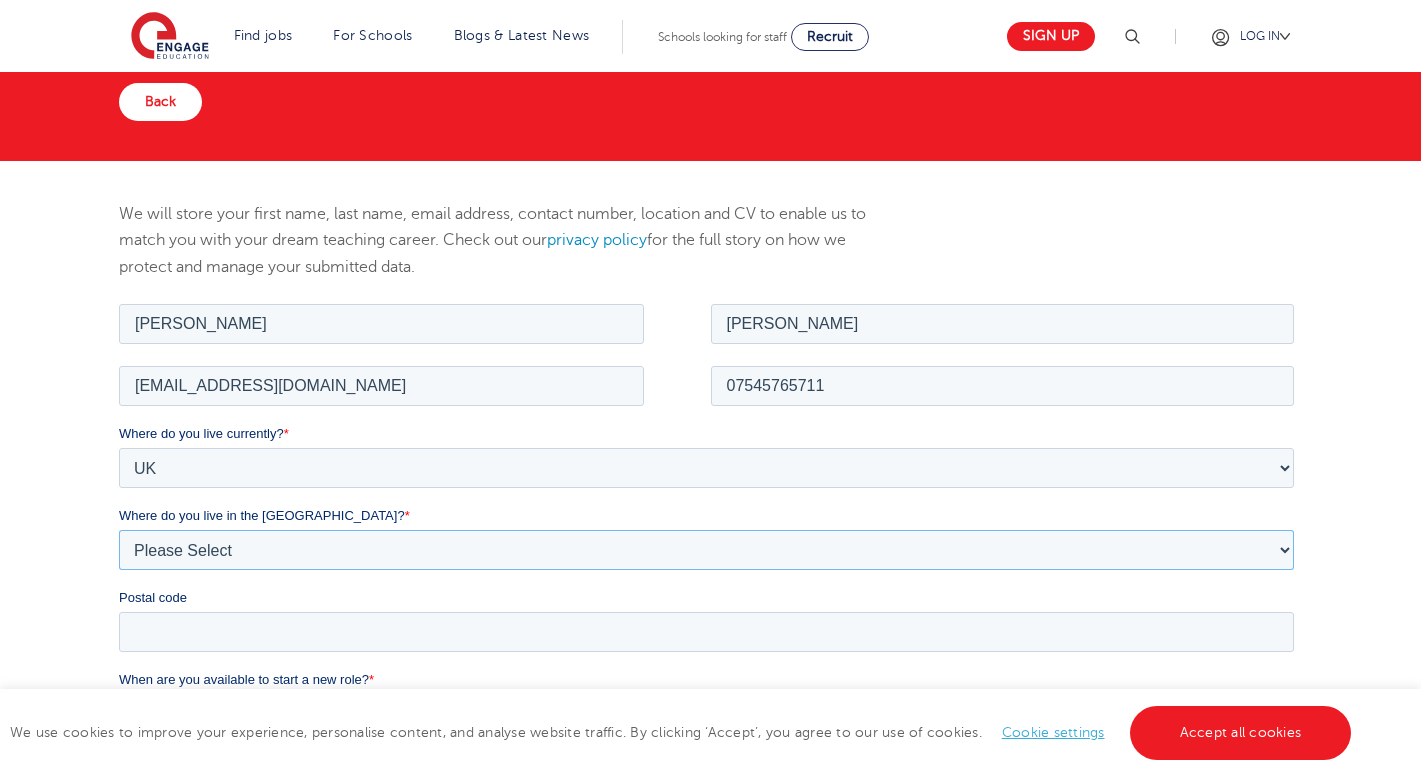 click on "Please Select Overseas Barnsley Bedfordshire Berkshire Bournemouth Bracknell Forest Bradford Brighton and Hove Bristol Buckinghamshire Calderdale Cambridgeshire Cheshire City of London City of Plymouth Cornwall County Durham Cumbria Derbyshire Devon Doncaster Dorset Durham Durham and North Yorkshire East Riding of Yorkshire East Sussex Essex Gloucestershire Hampshire Herefordshire Hertfordshire Hull Isle of Wight Kent Kirklees Lancashire Leeds Leicestershire Lincolnshire London Luton Luton South Luton Town Centre Manchester Medway Merseyside Milton Keynes Norfolk Northamptonshire North Somerset Northumberland North Yorkshire Nottinghamshire Oxfordshire Peterborough Poole Portsmouth Reading Rotherham Rutland Sheffield Shropshire Slough Somerset Southampton Southend On Sea South Yorkshire Staffordshire Suffolk Surrey Thurrock Torbay Tyne and Wear Wakefield Warwickshire West Berkshire West Midlands West Sussex West Yorkshire Wiltshire Windsor and Maidenhead Wokingham Worcestershire York" at bounding box center (706, 549) 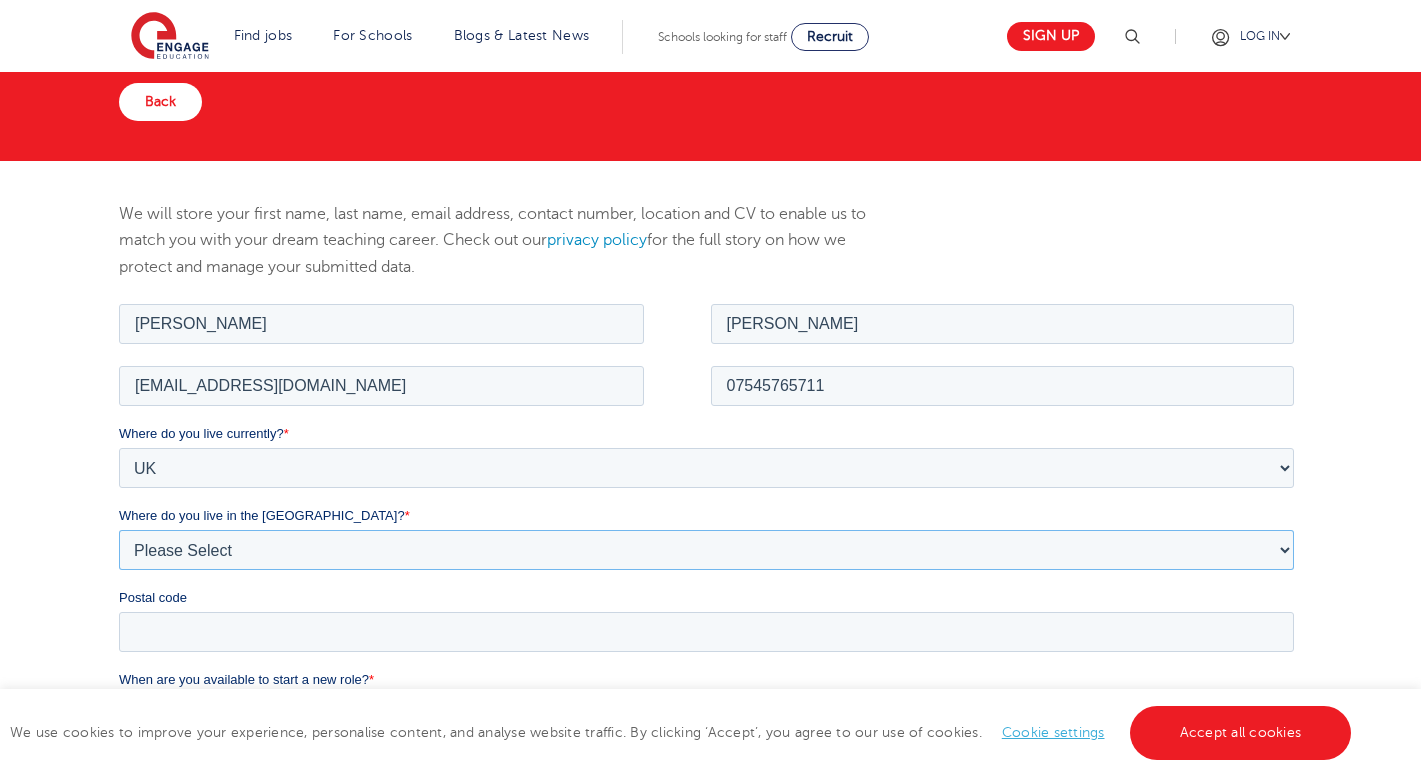 select on "Leeds" 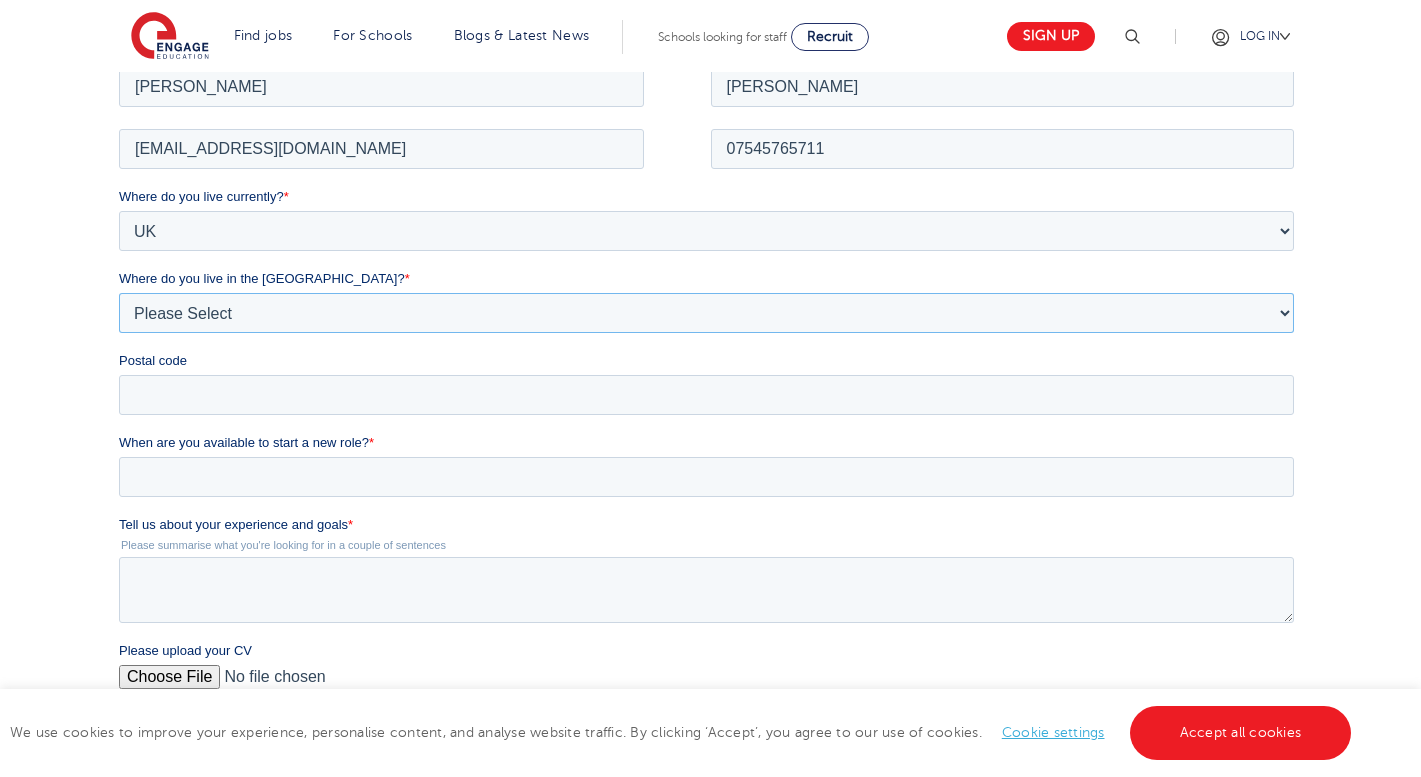 scroll, scrollTop: 456, scrollLeft: 0, axis: vertical 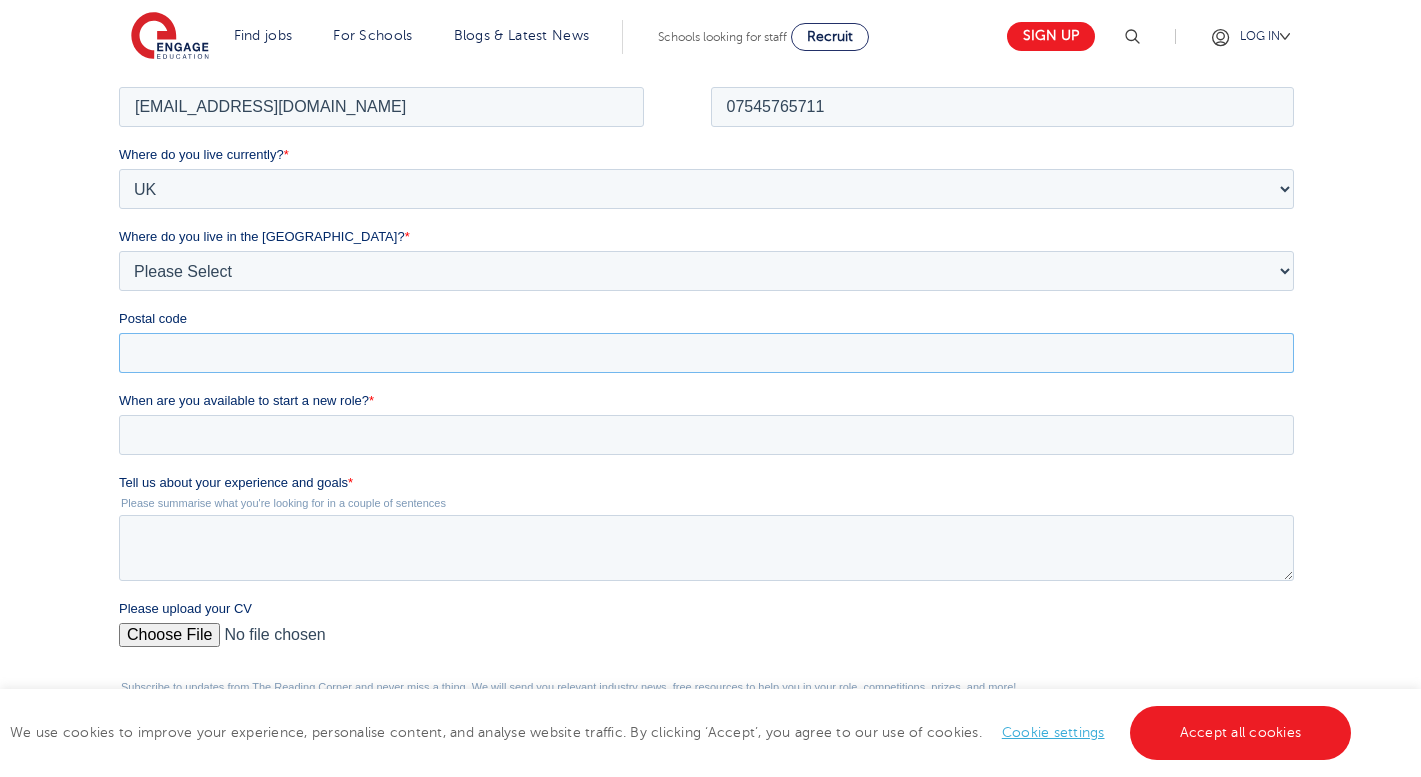 click on "Postal code" at bounding box center (706, 352) 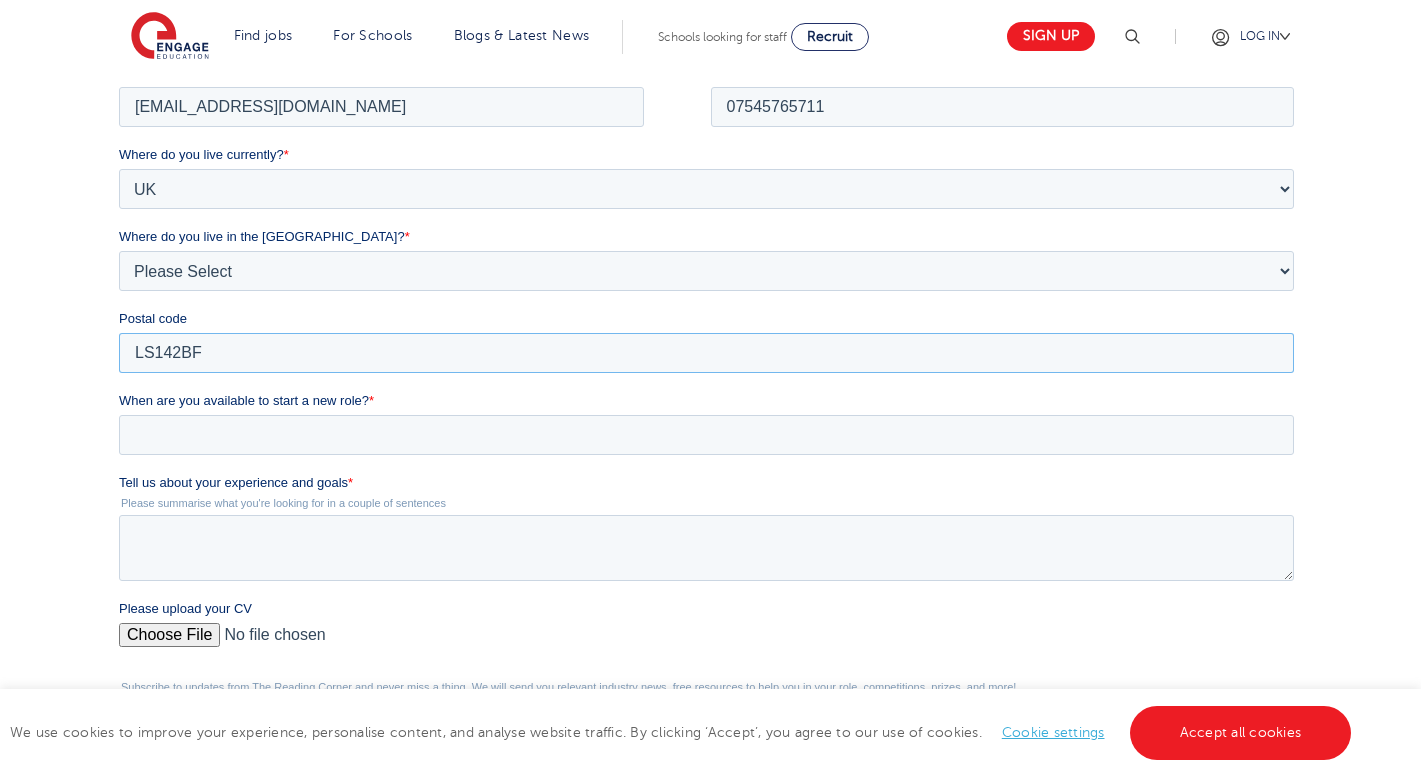 type on "LS142BF" 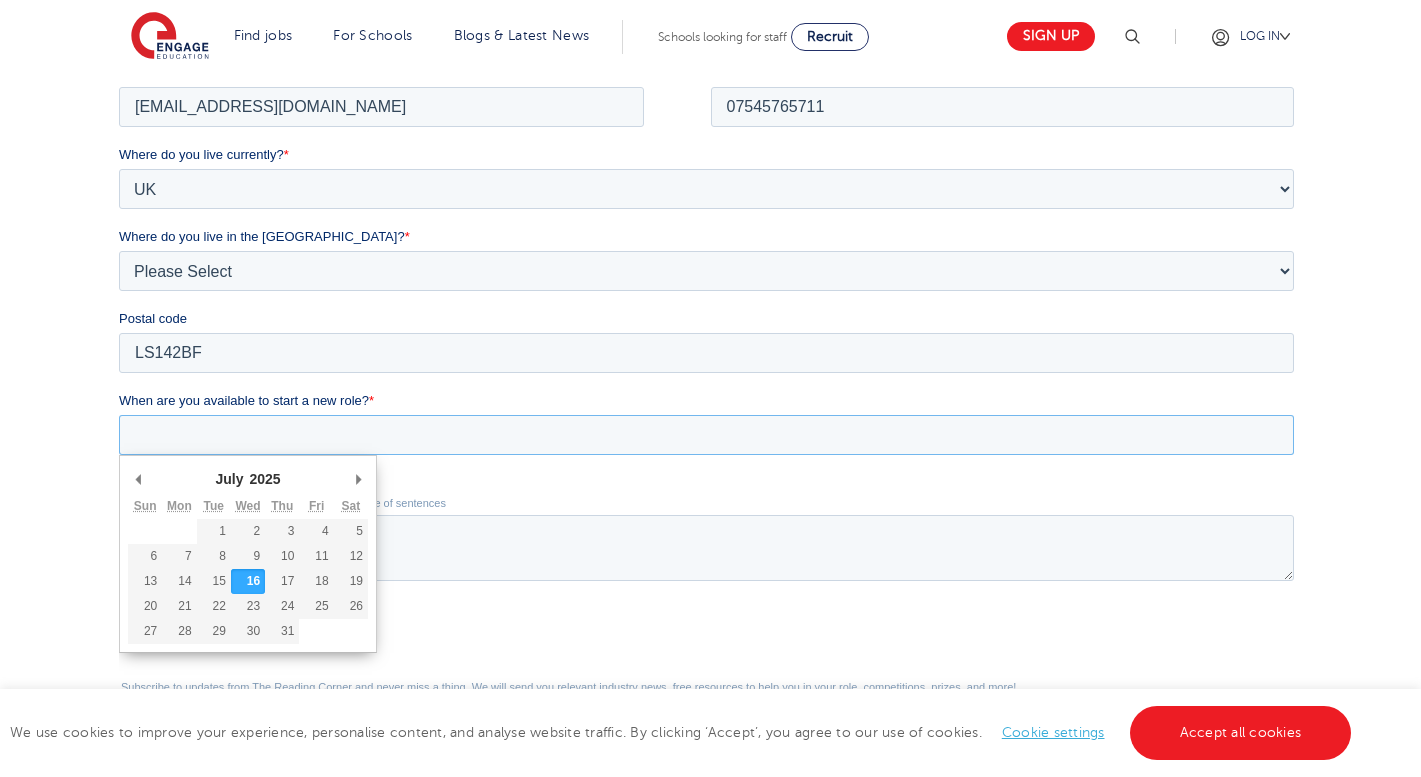 click on "When are you available to start a new role? *" at bounding box center [706, 434] 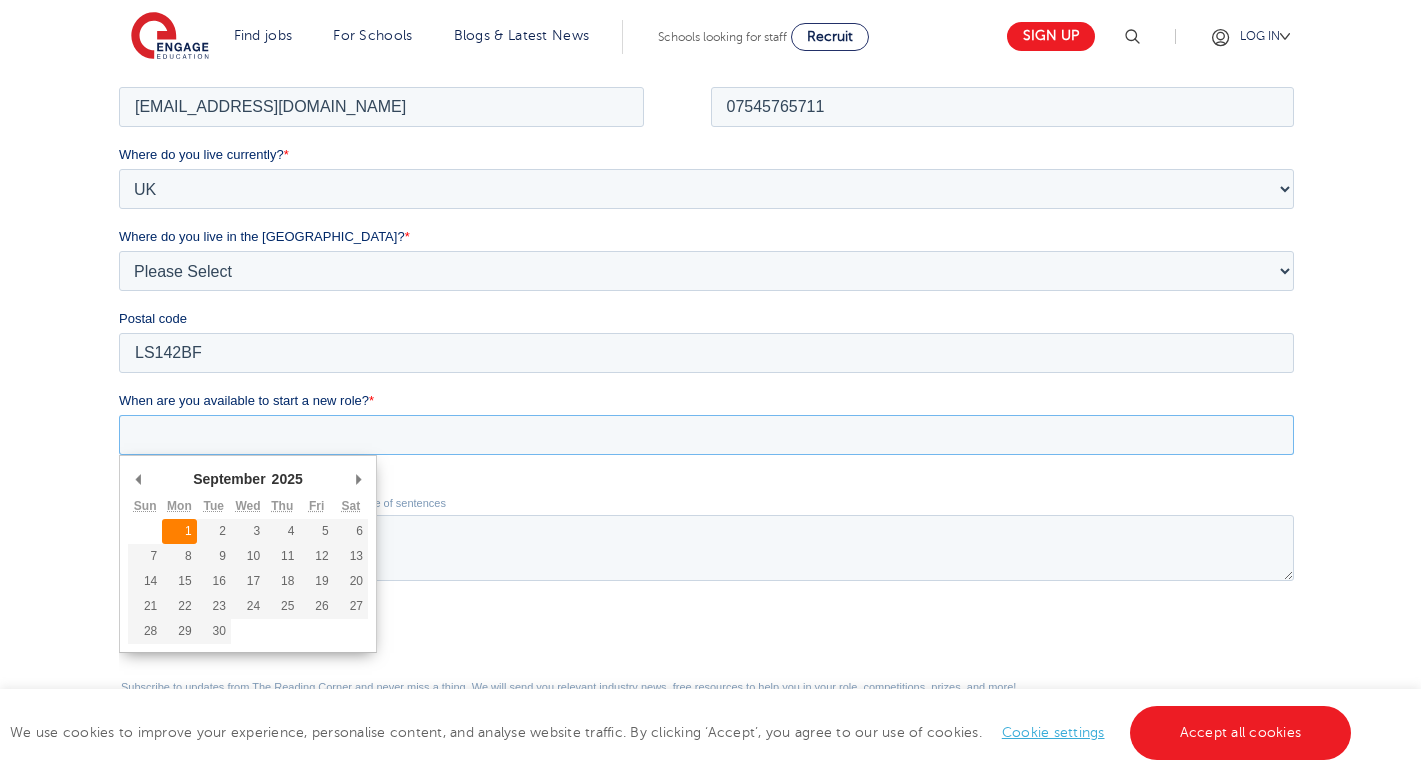 type on "2025-09-01" 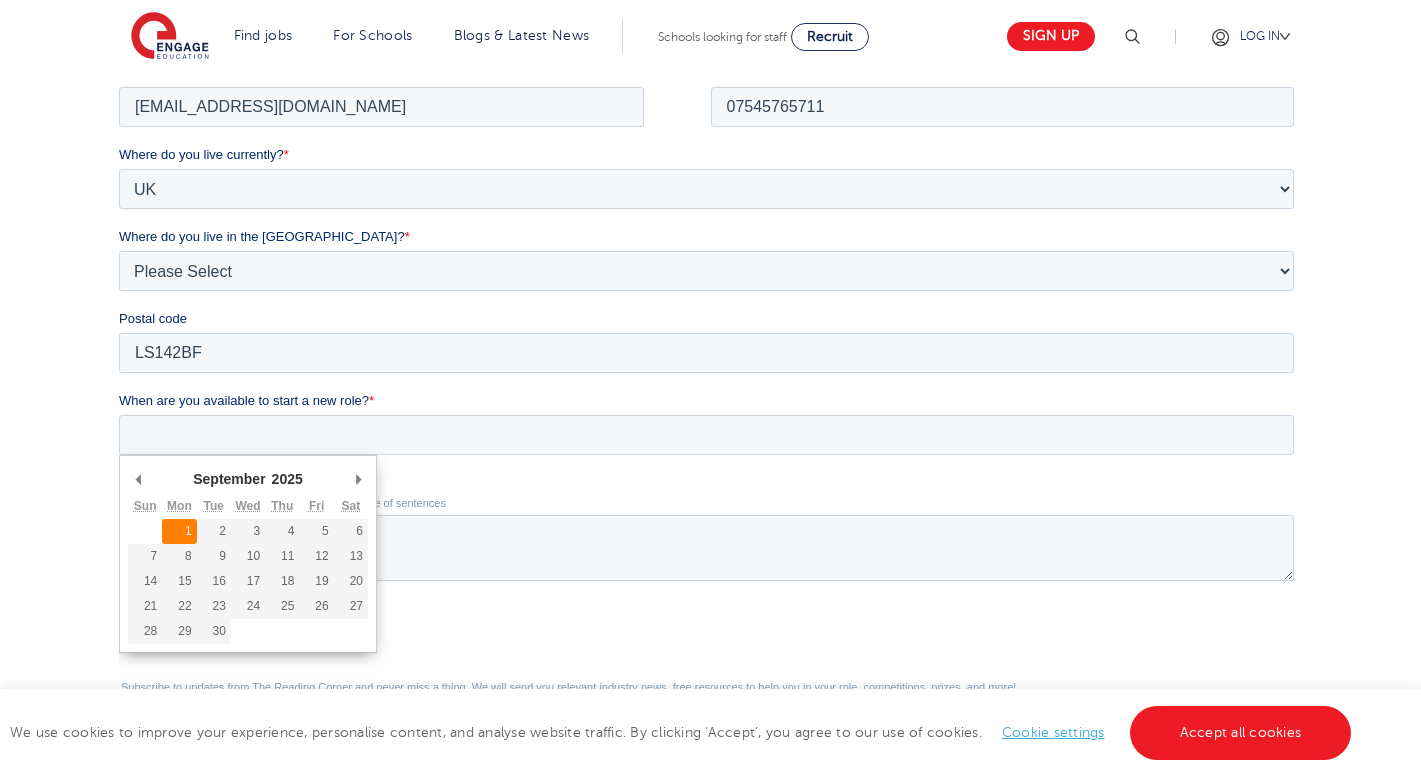 type on "2025/09/01" 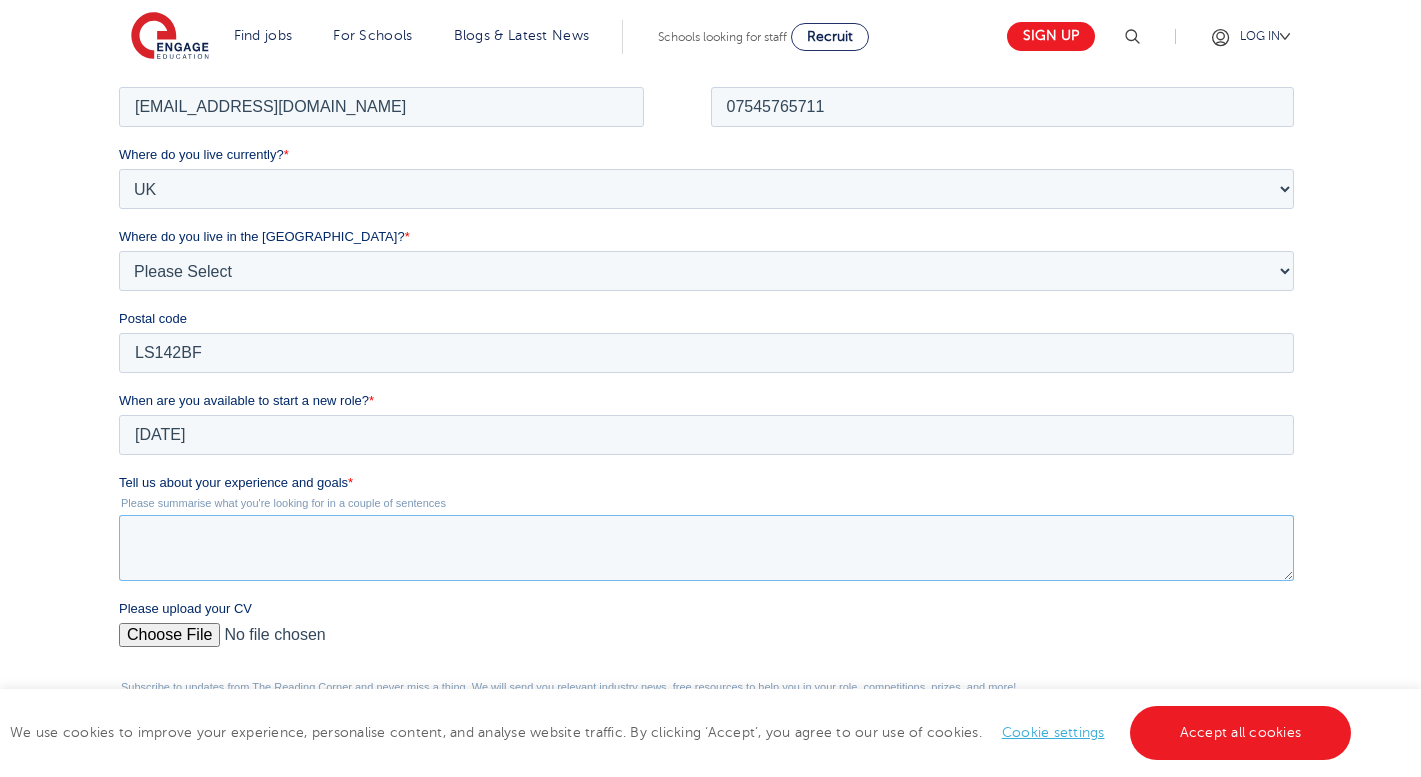 click on "Tell us about your experience and goals *" at bounding box center [706, 547] 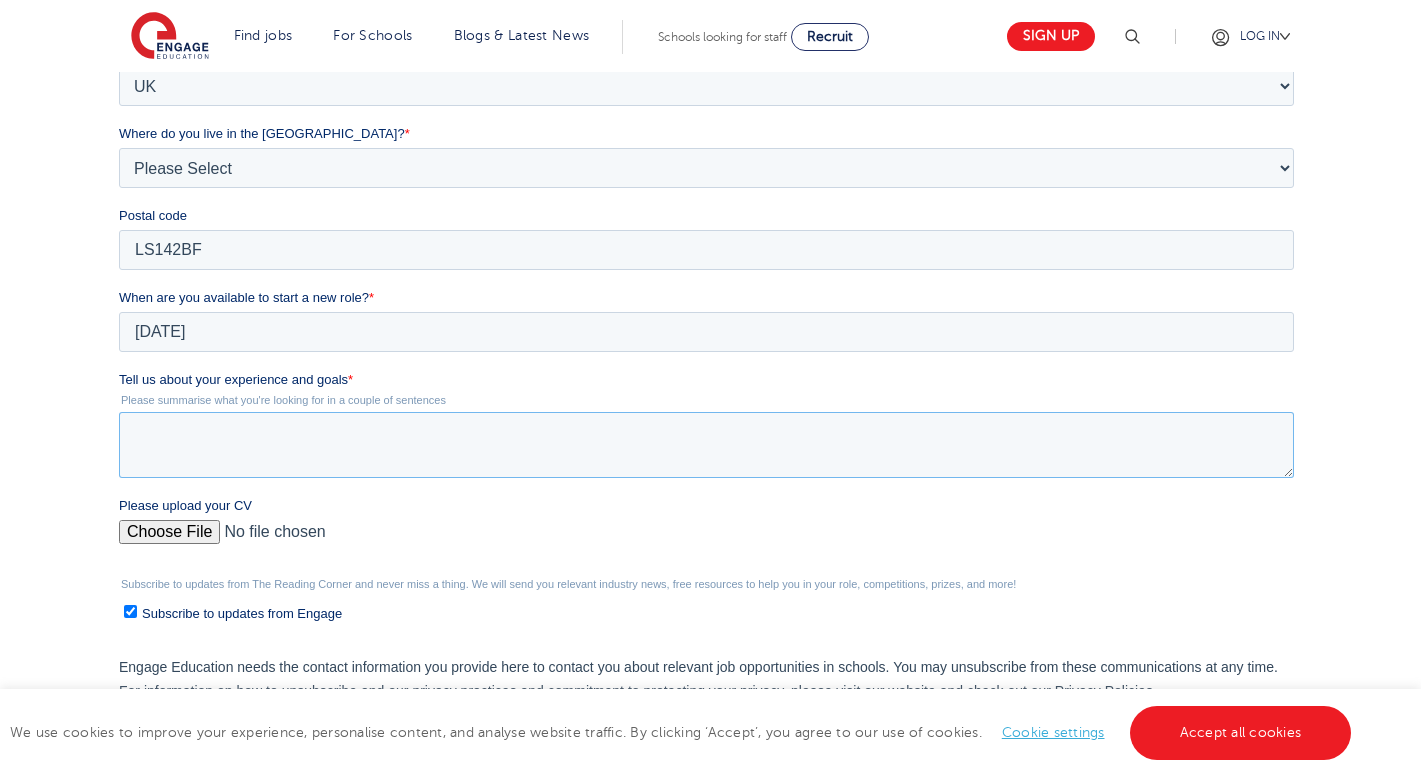 scroll, scrollTop: 561, scrollLeft: 0, axis: vertical 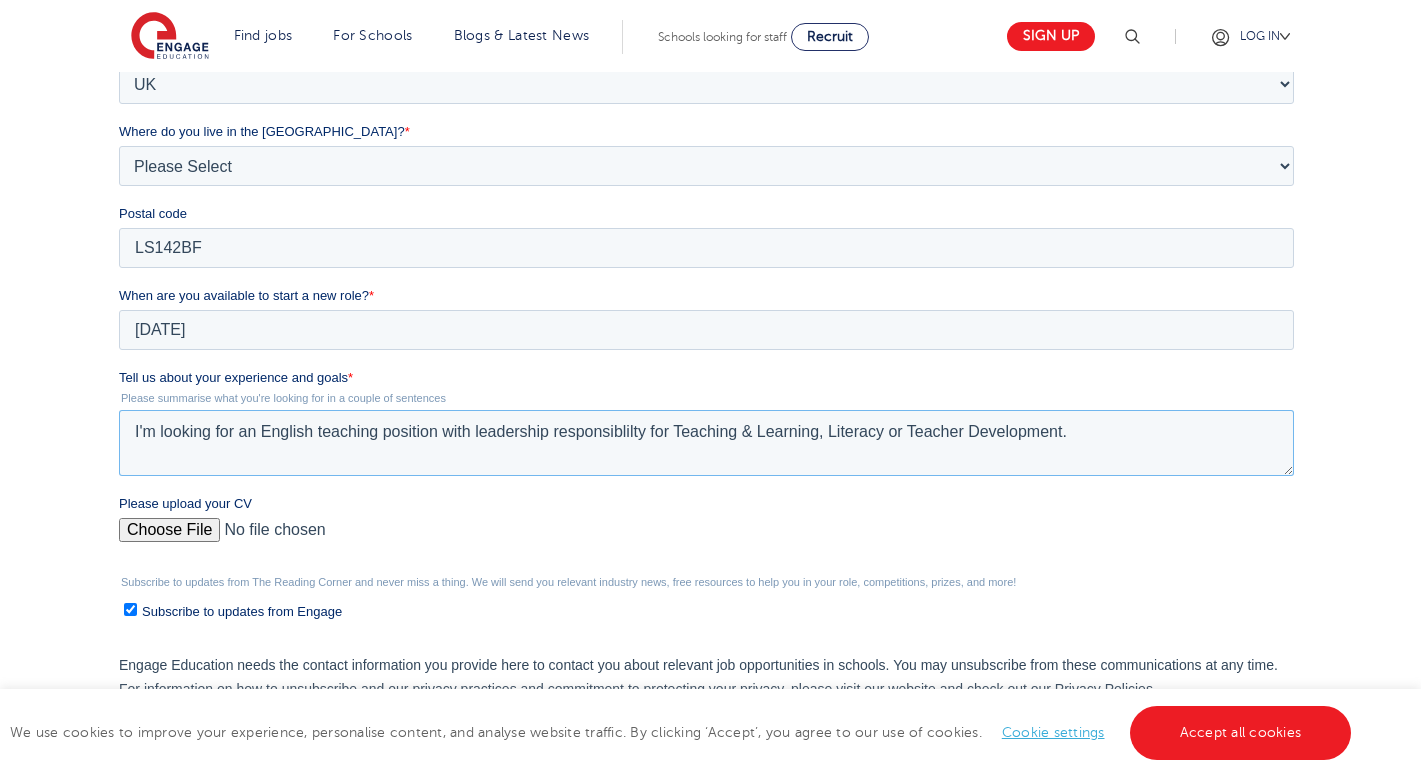 click on "I'm looking for an English teaching position with leadership responsiblilty for Teaching & Learning, Literacy or Teacher Development." at bounding box center (706, 443) 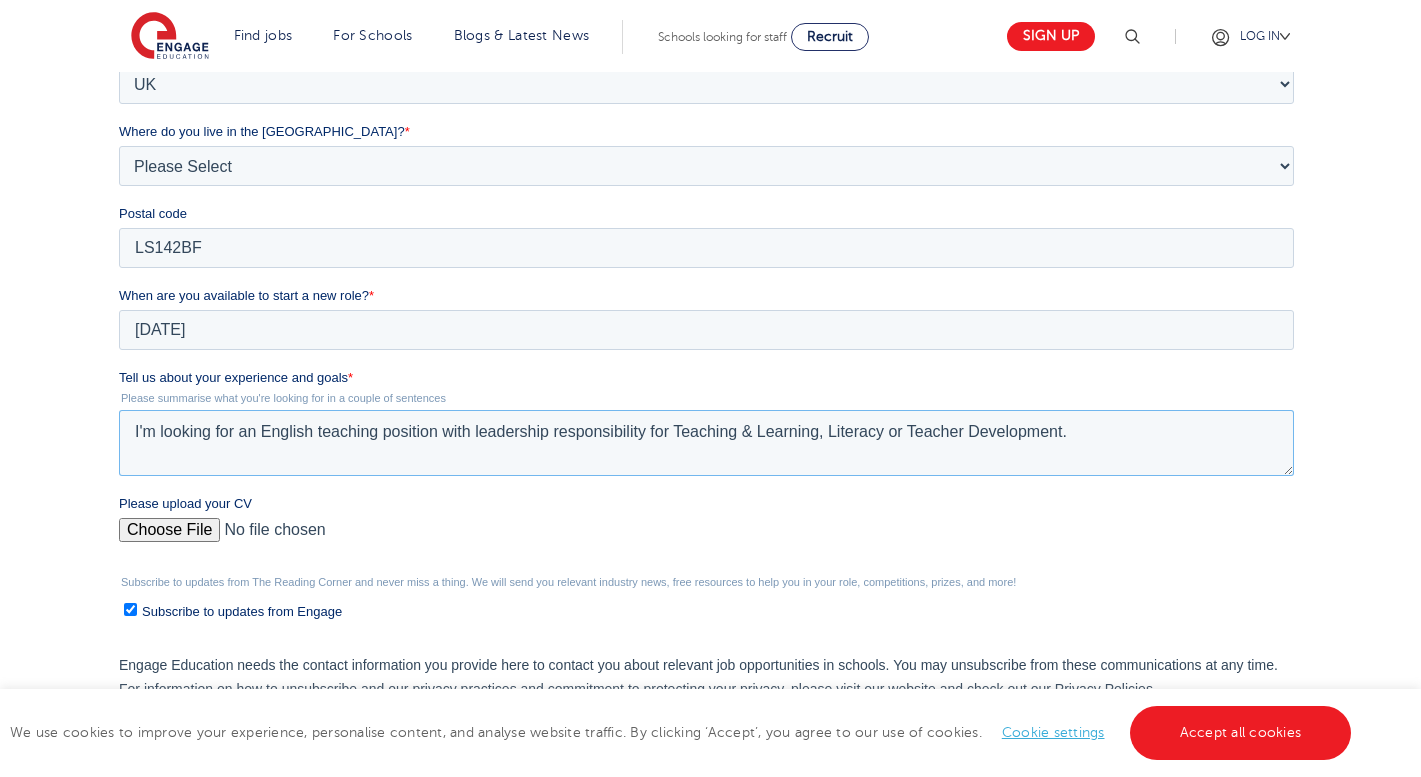 type on "I'm looking for an English teaching position with leadership responsibility for Teaching & Learning, Literacy or Teacher Development." 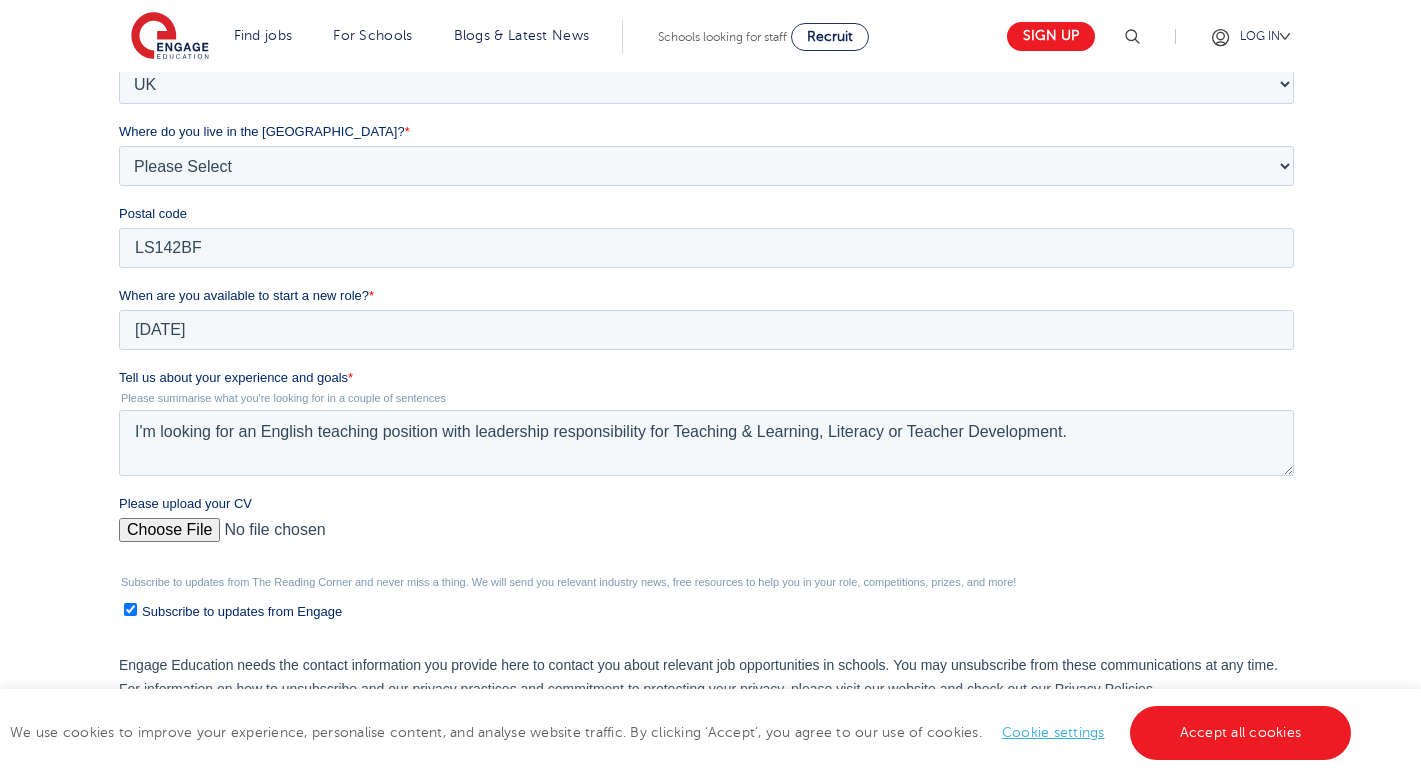 click on "Please upload your CV" at bounding box center (706, 538) 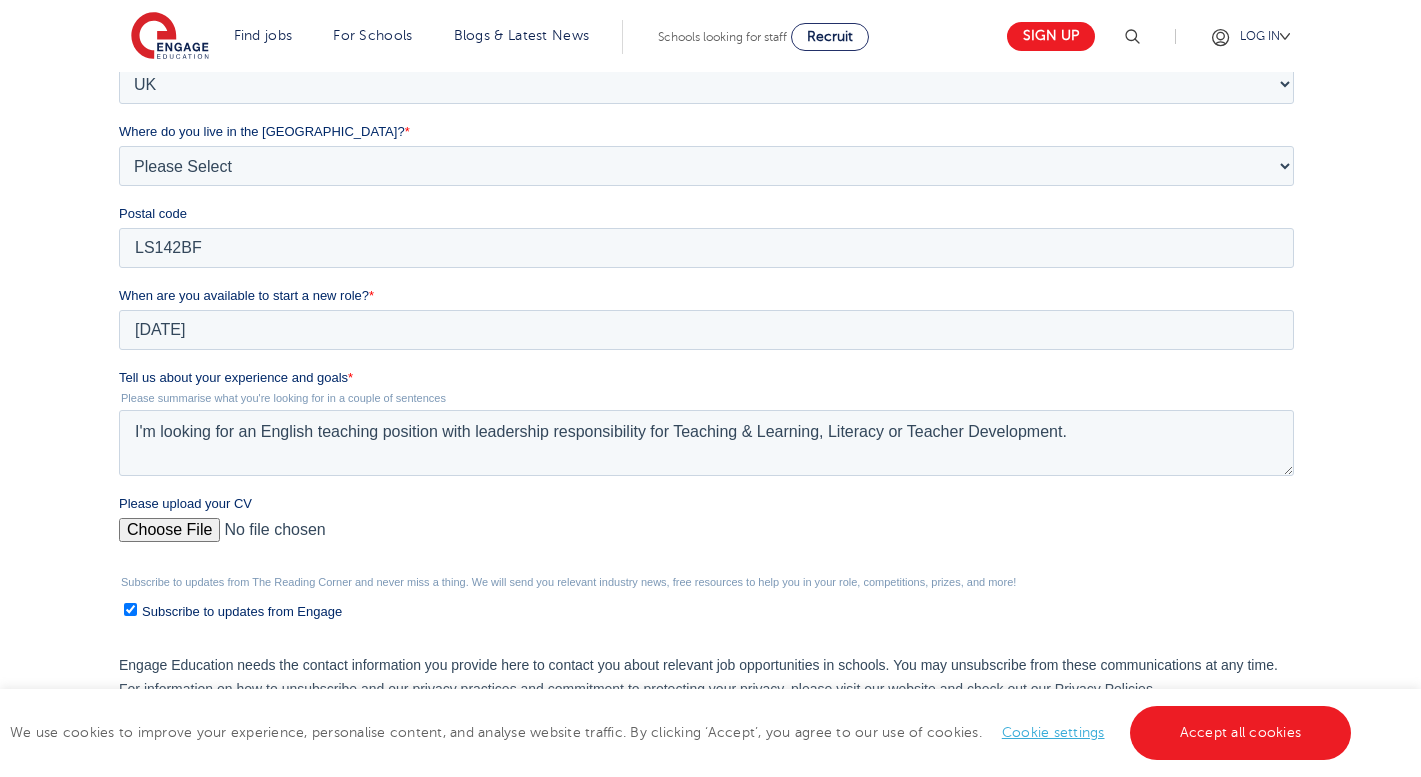 type on "C:\fakepath\A Sammons.pdf" 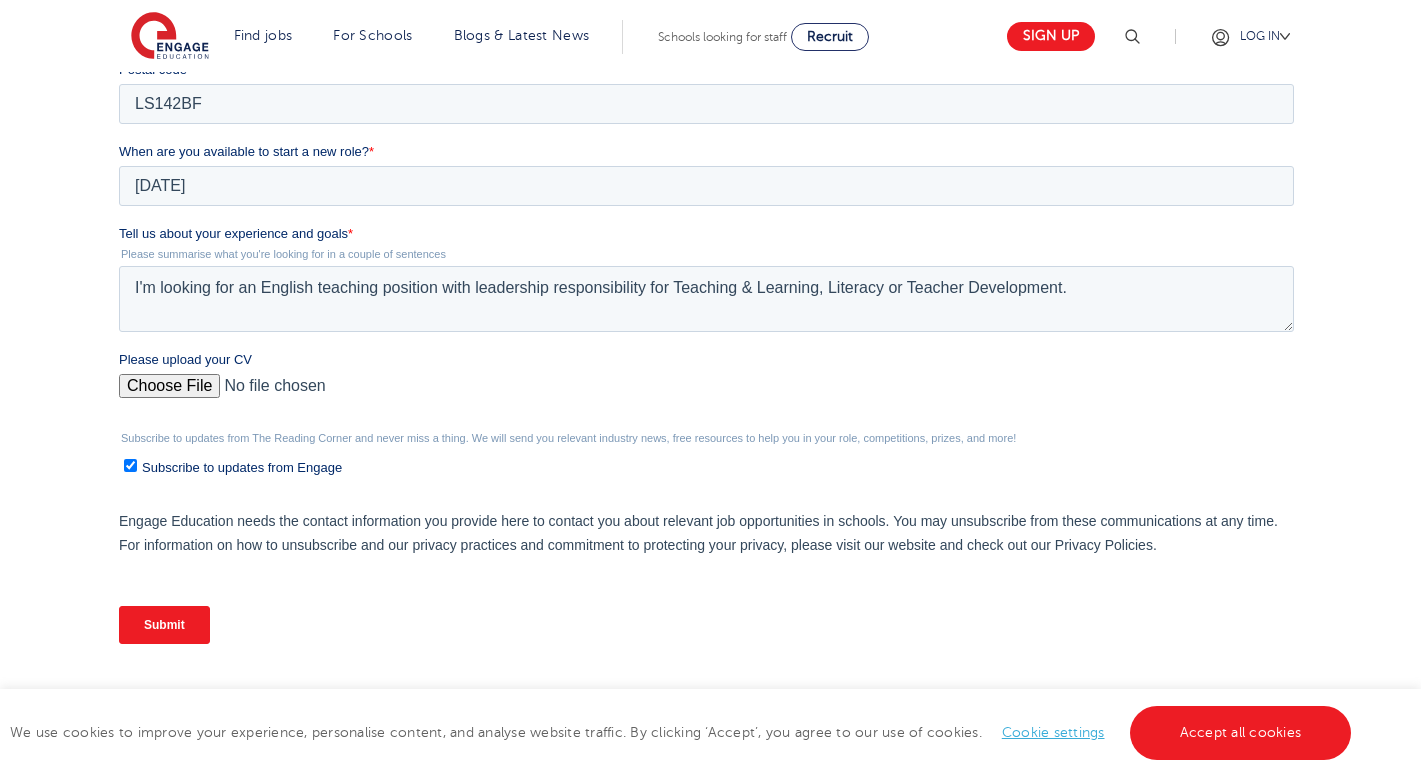 scroll, scrollTop: 739, scrollLeft: 0, axis: vertical 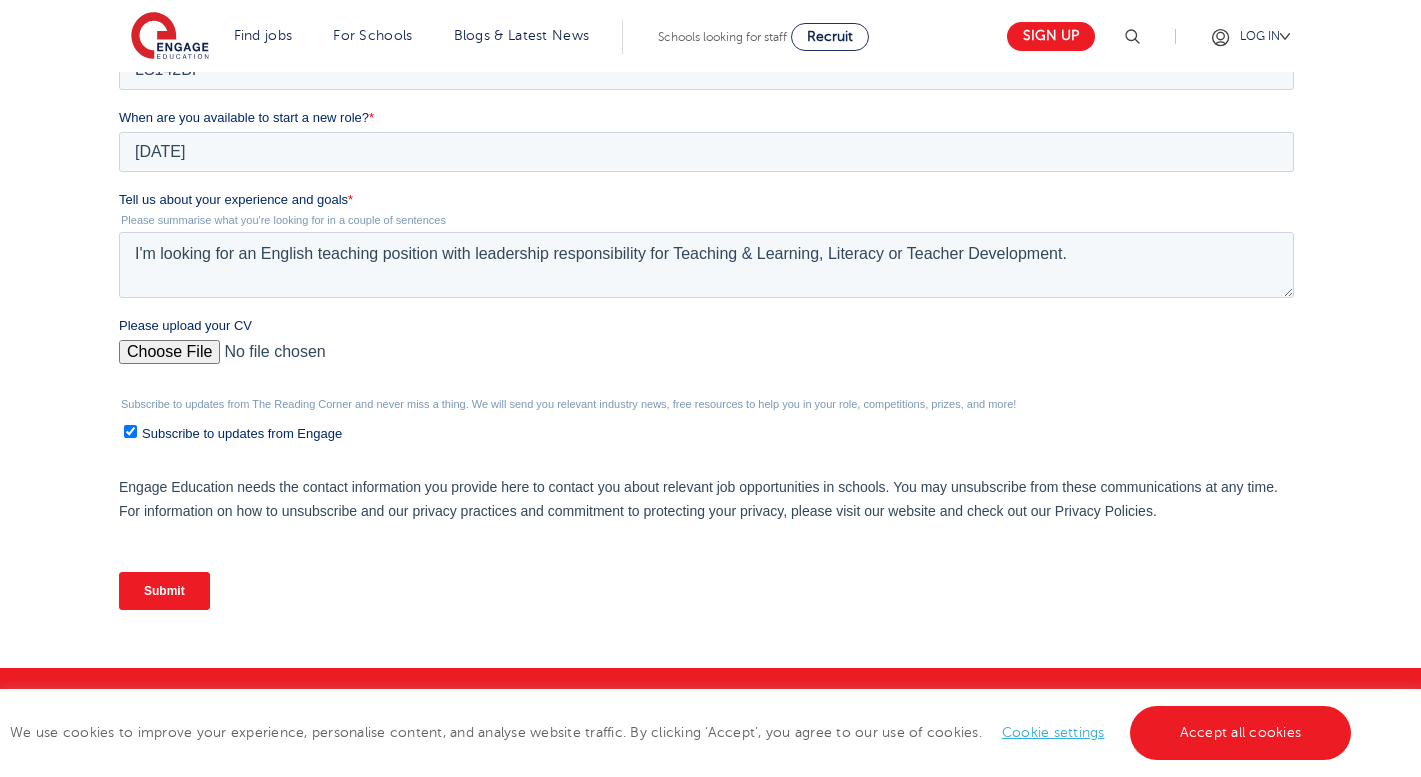 click on "Subscribe to updates from Engage" at bounding box center (130, 431) 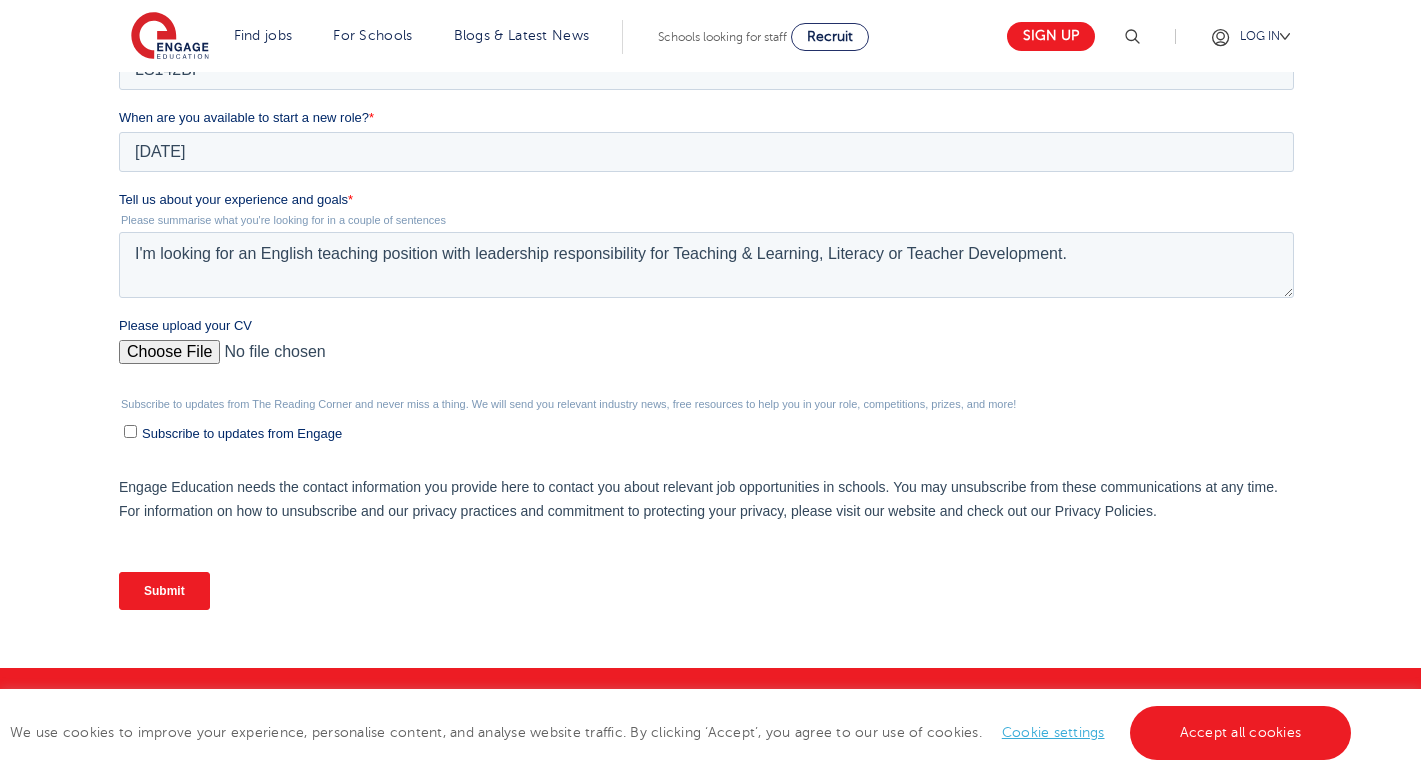 checkbox on "false" 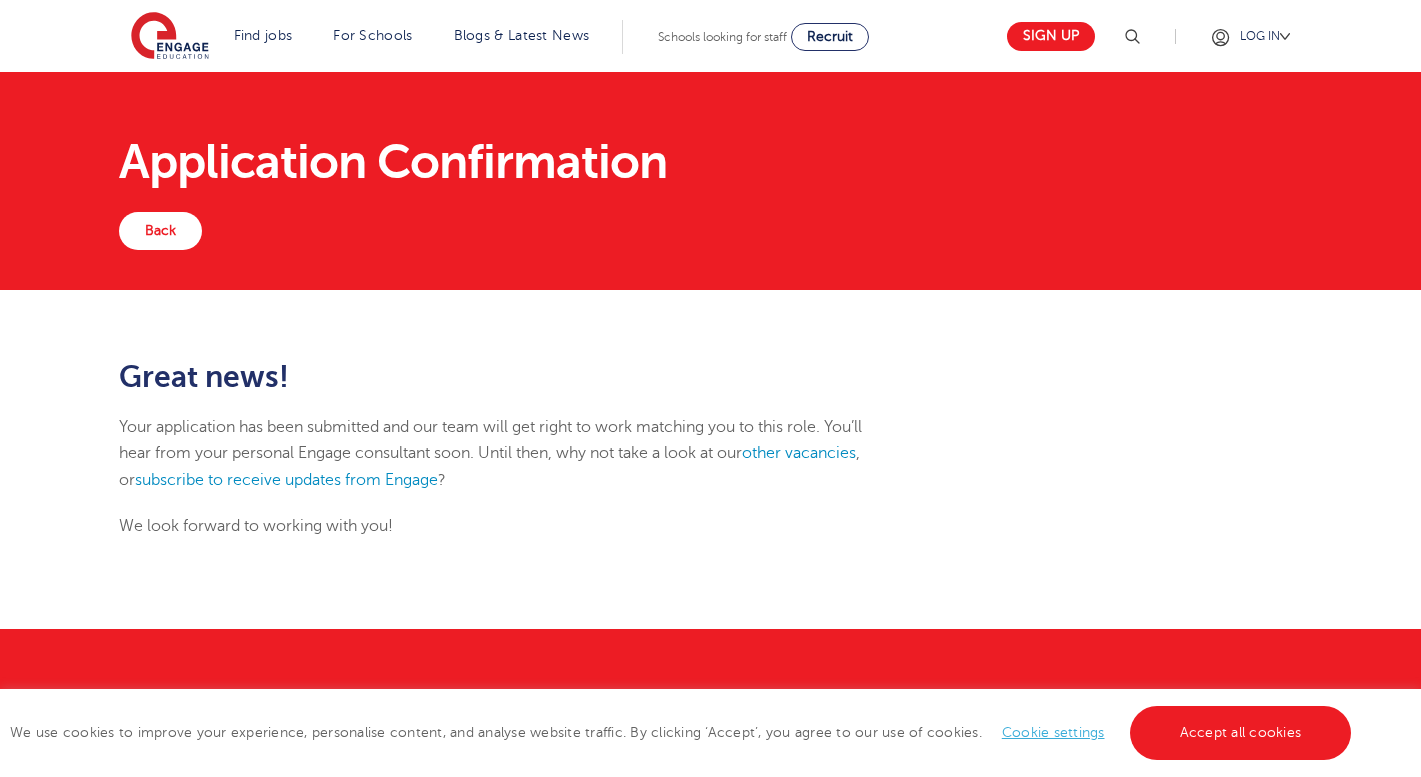 scroll, scrollTop: 0, scrollLeft: 0, axis: both 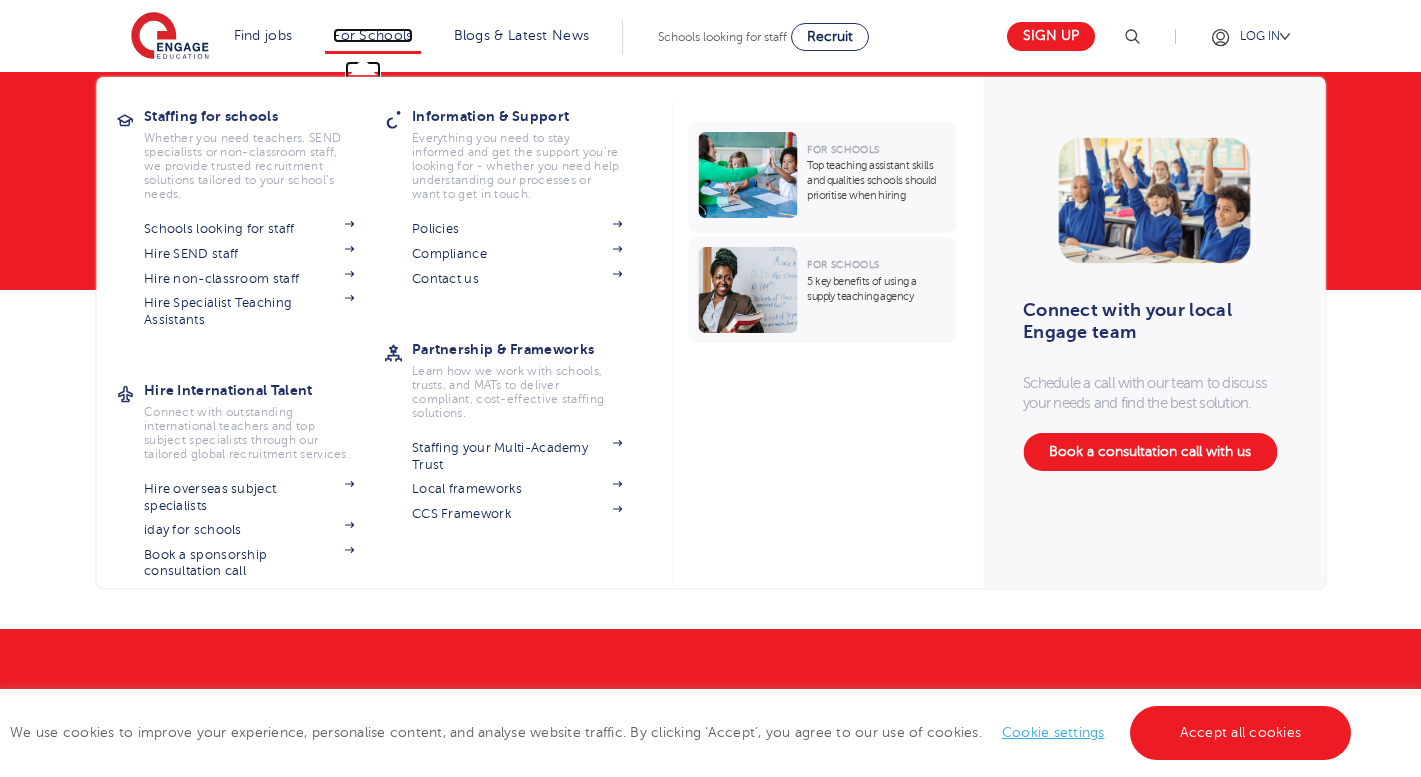 click on "For Schools" at bounding box center [372, 35] 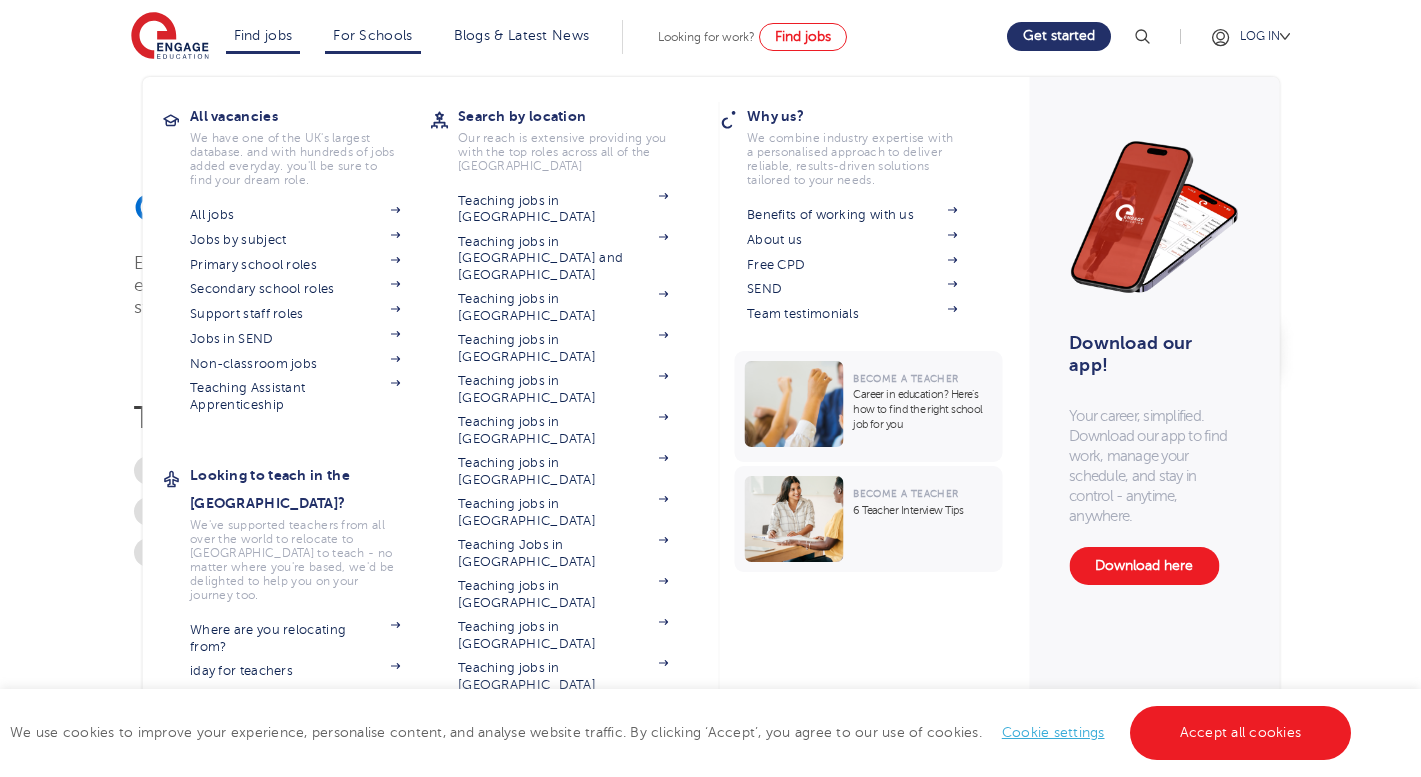 scroll, scrollTop: 0, scrollLeft: 0, axis: both 